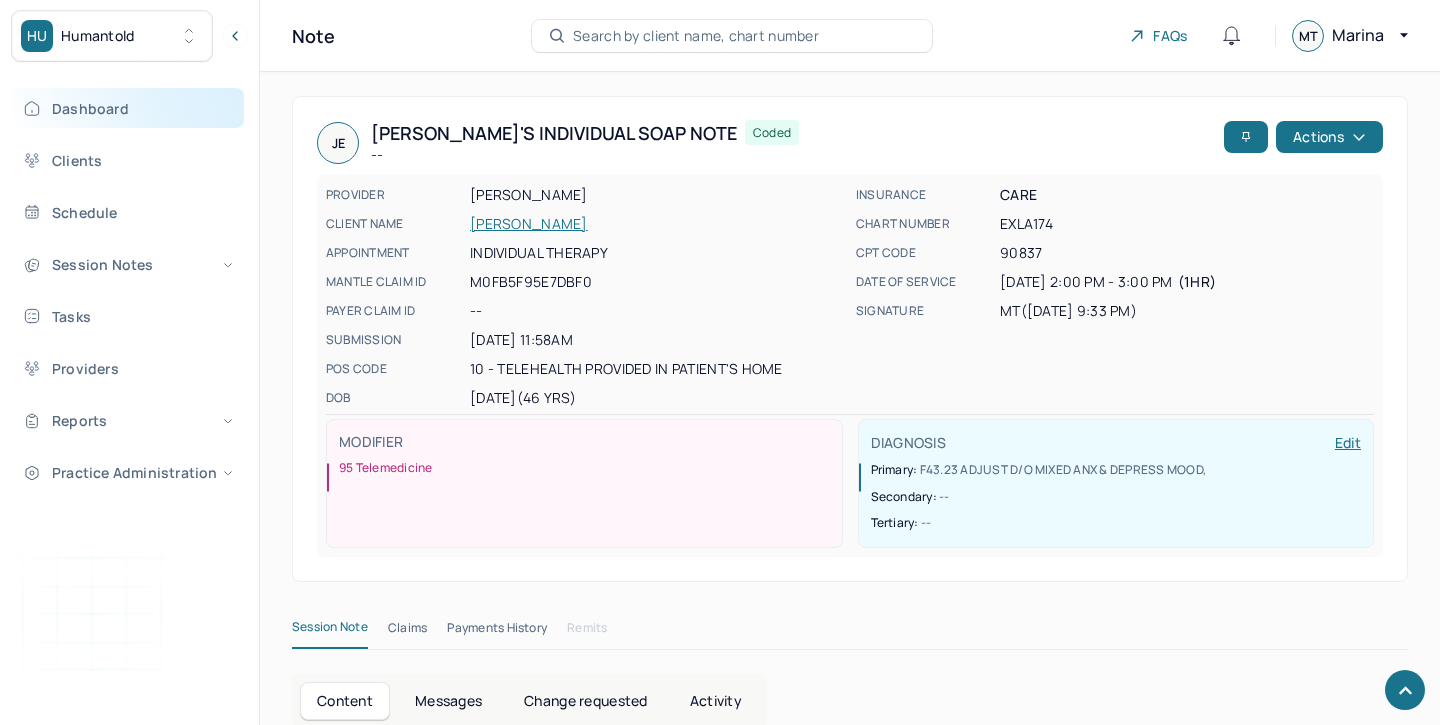 scroll, scrollTop: 1738, scrollLeft: 0, axis: vertical 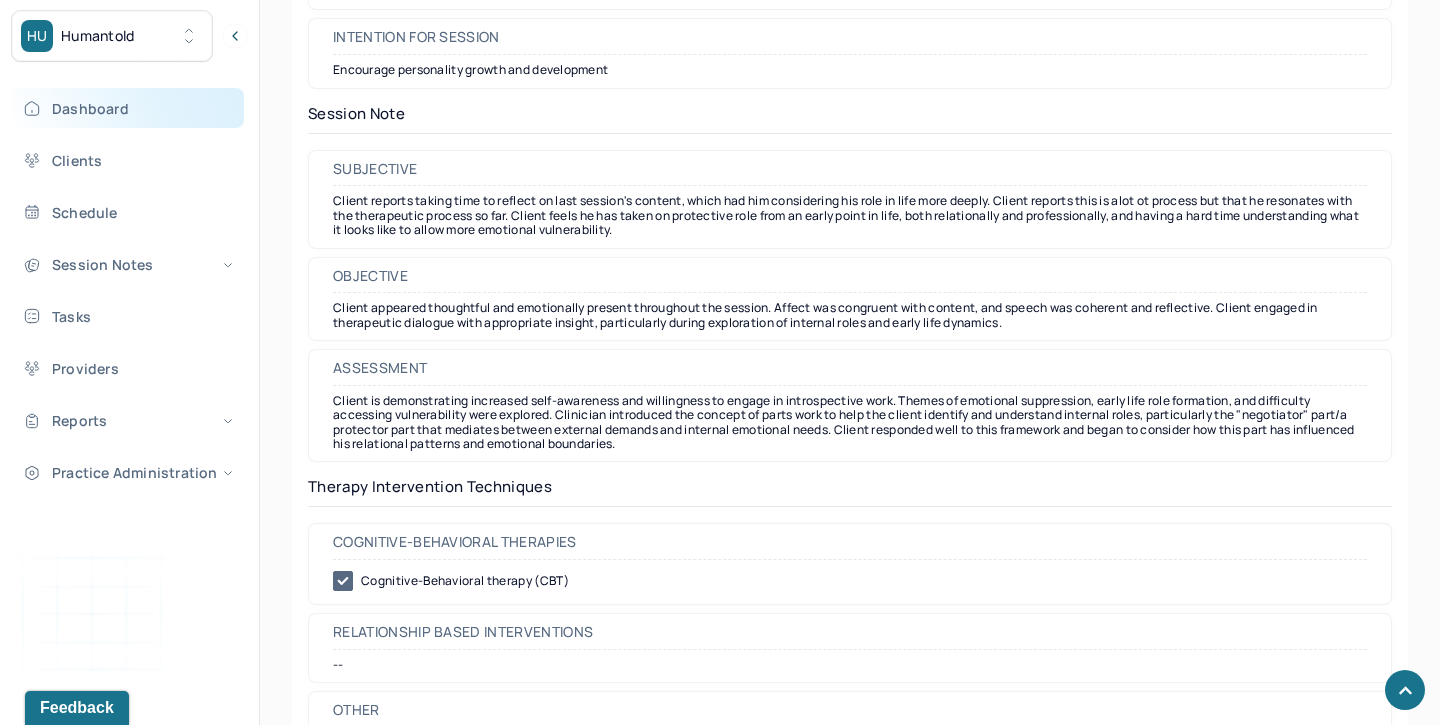click on "Dashboard" at bounding box center (128, 108) 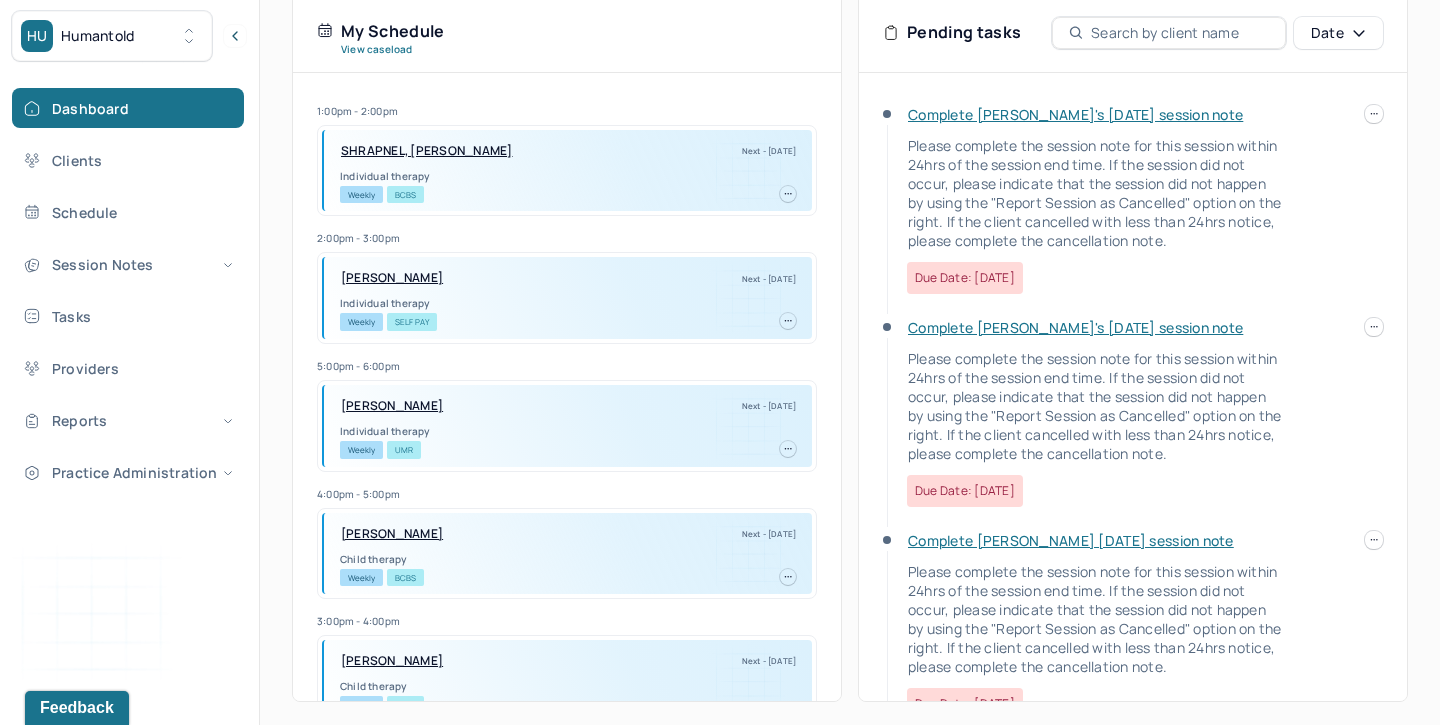 click on "Complete [PERSON_NAME]'s [DATE] session note" at bounding box center (1075, 114) 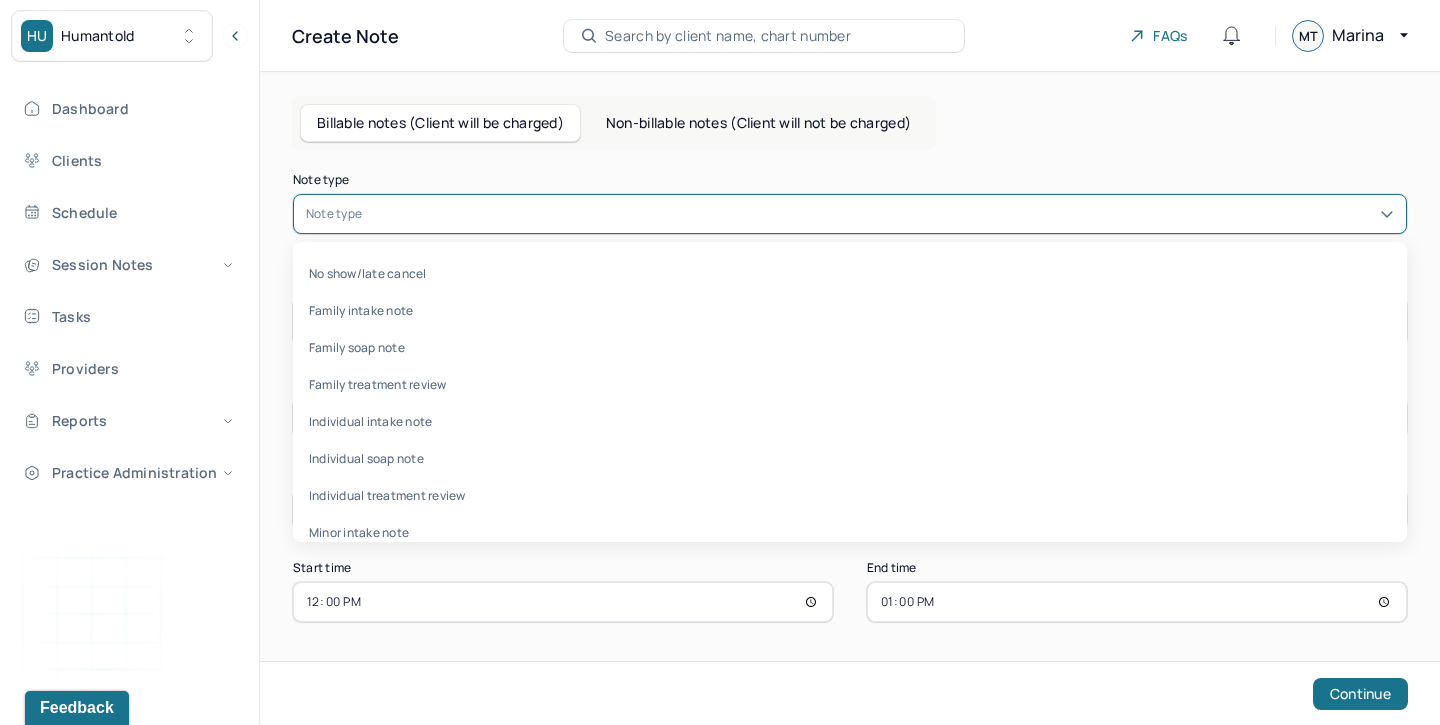 click at bounding box center (880, 214) 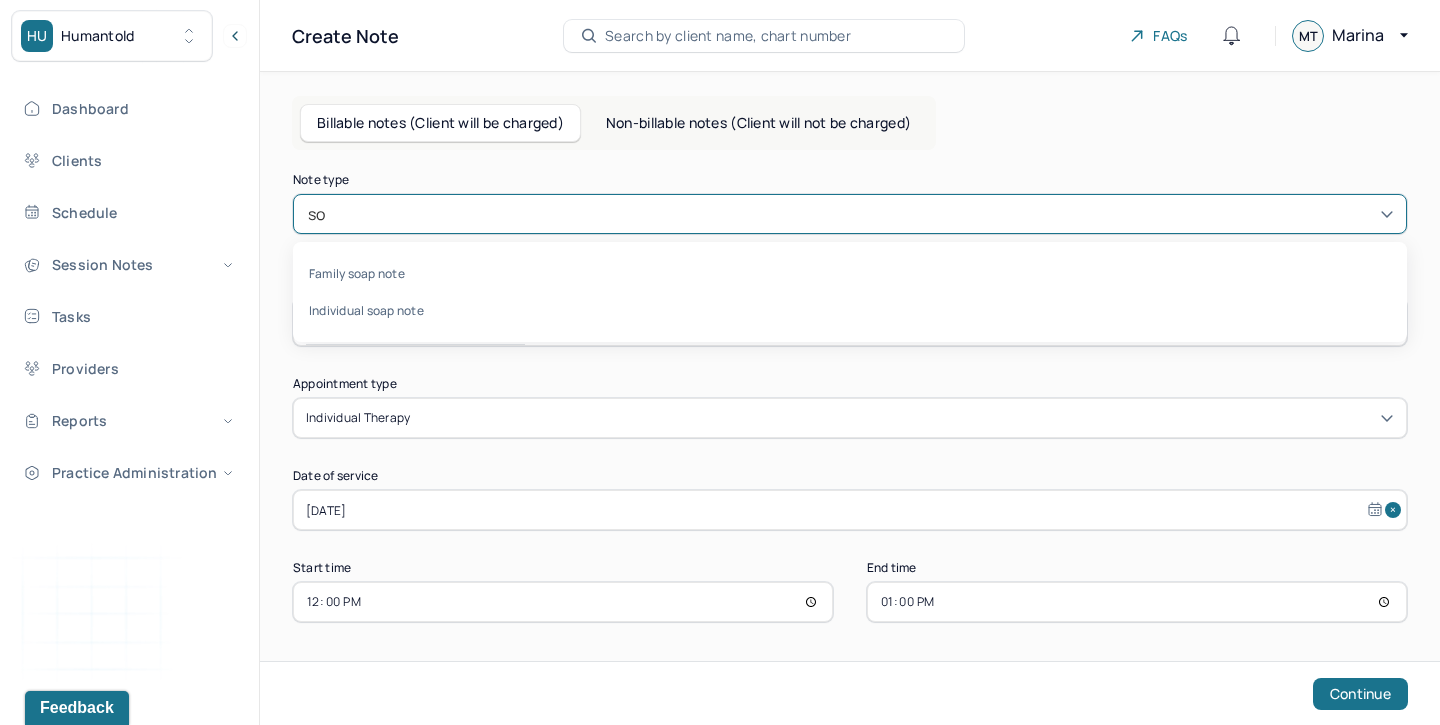 type on "soa" 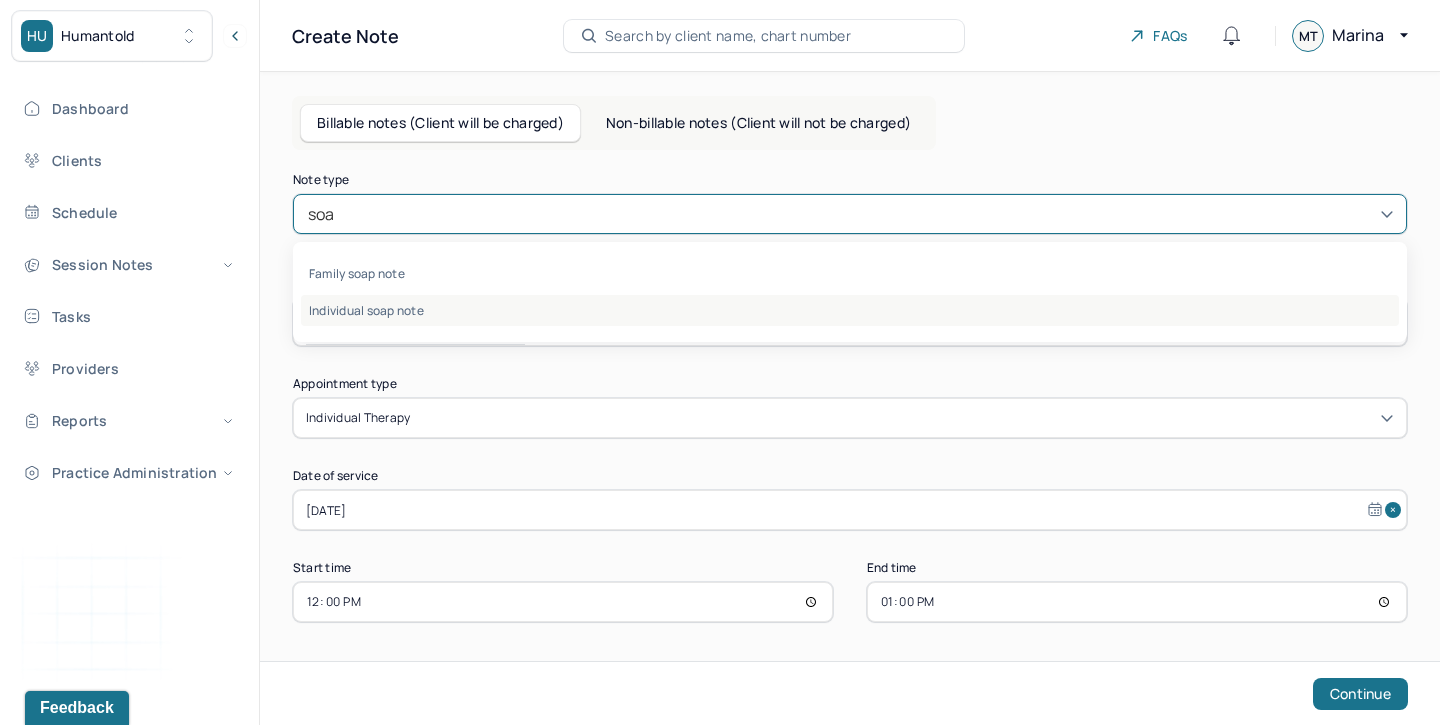 click on "Individual soap note" at bounding box center [850, 310] 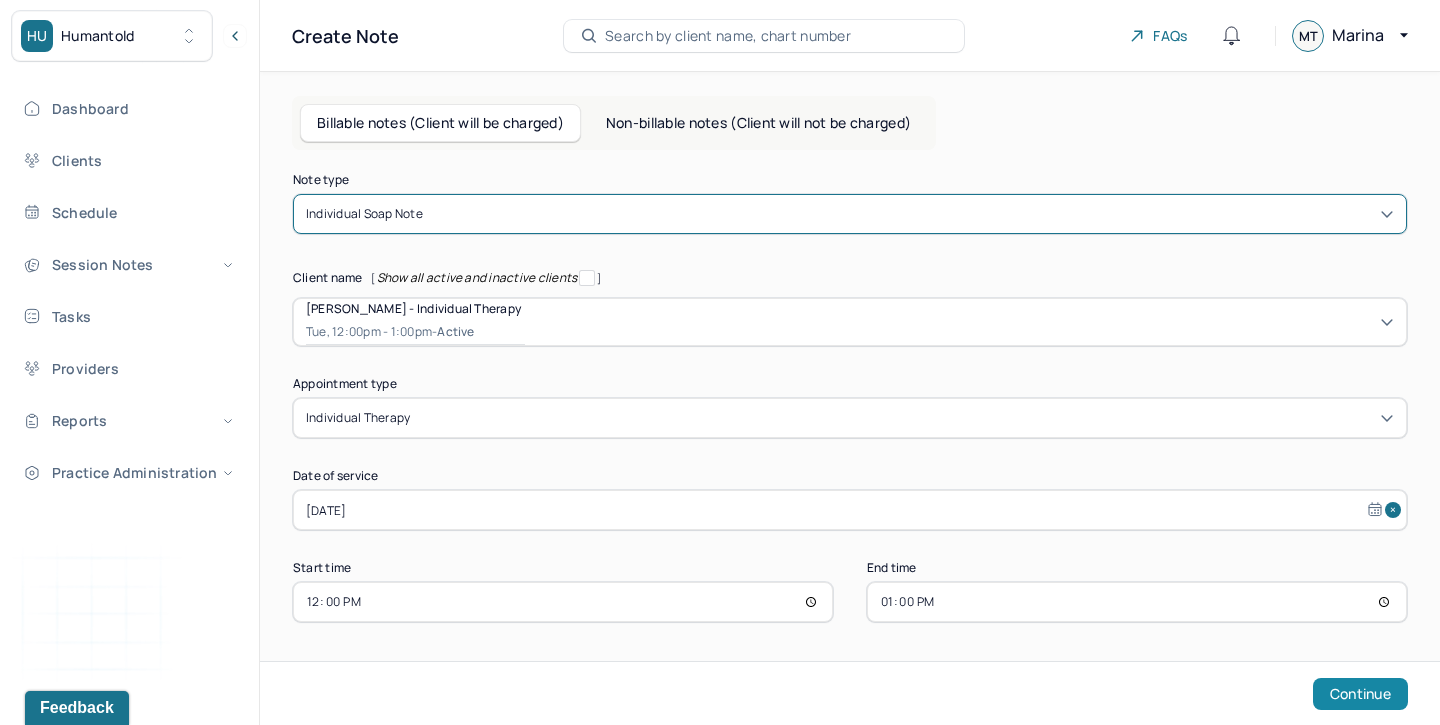 click on "Continue" at bounding box center [1360, 694] 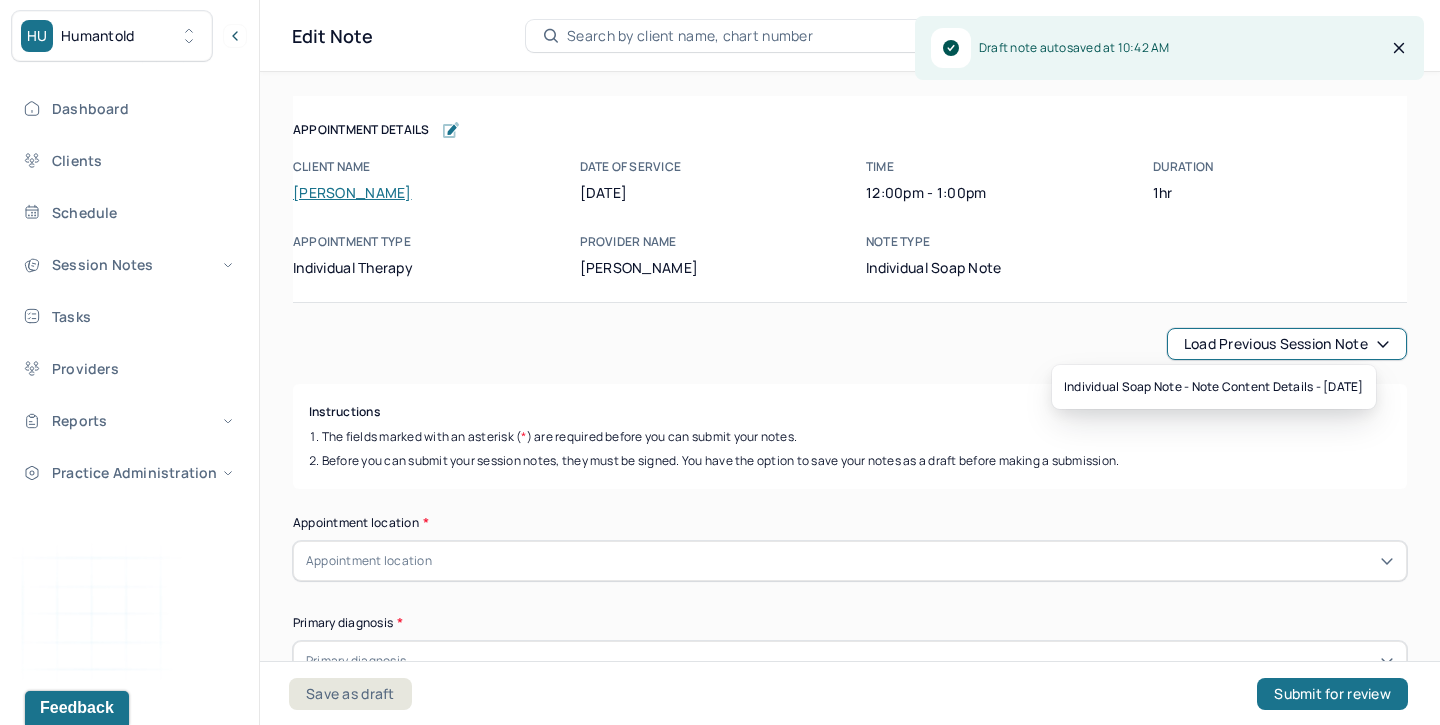click on "Load previous session note" at bounding box center (1287, 344) 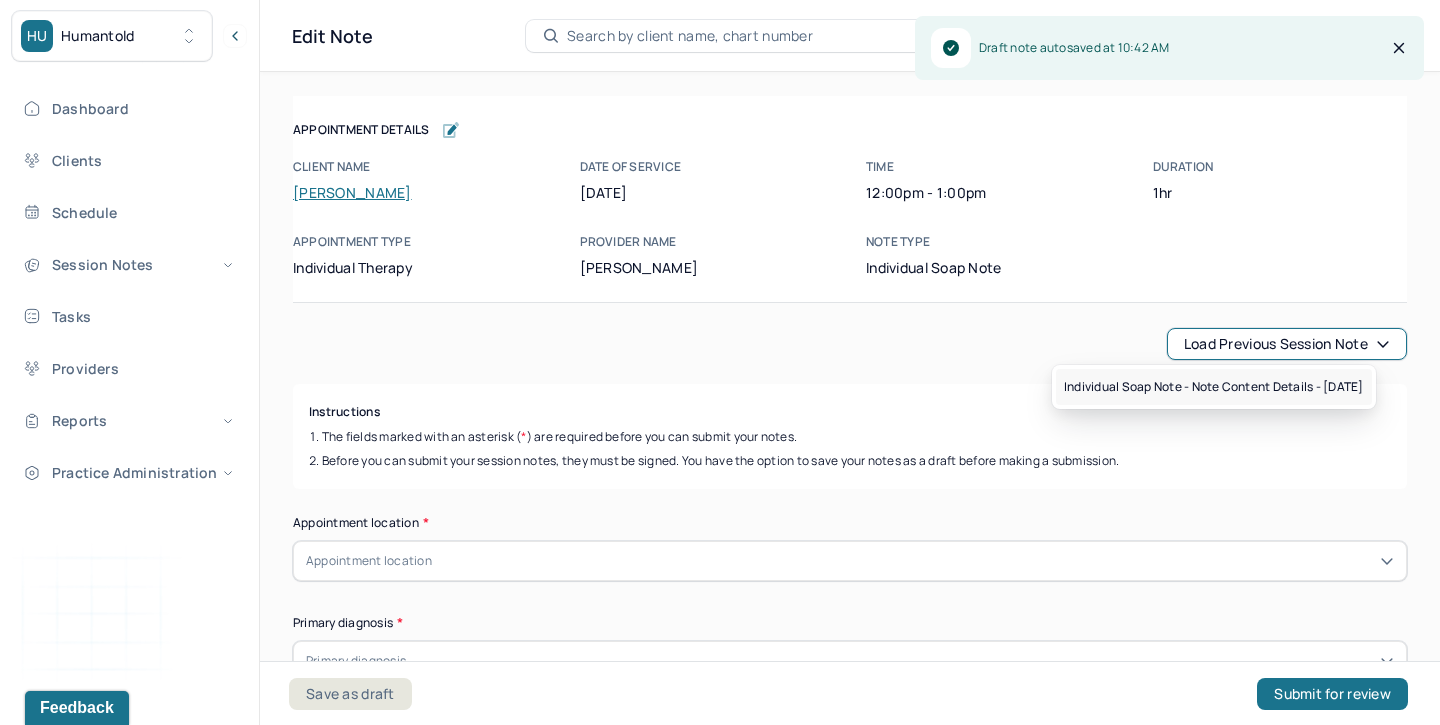 click on "Individual soap note   - Note content Details -   [DATE]" at bounding box center [1214, 387] 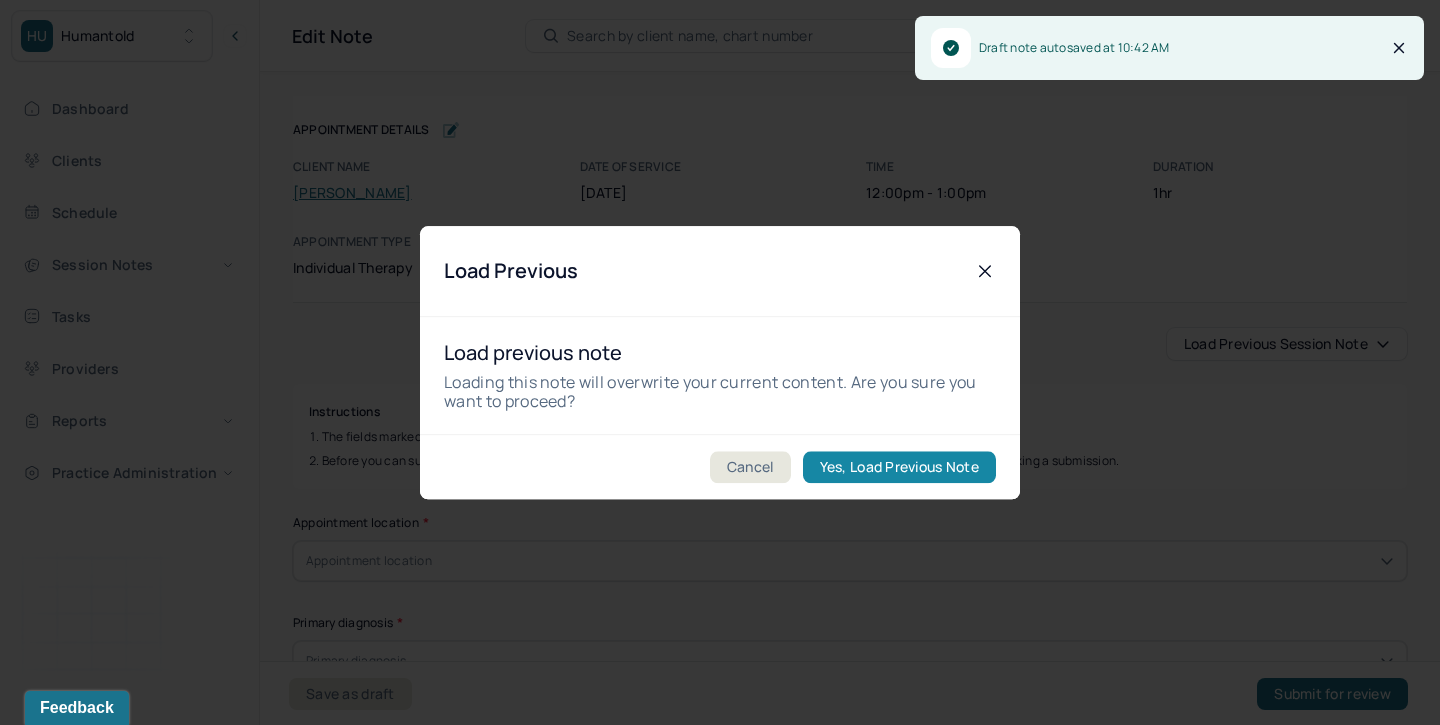 click on "Yes, Load Previous Note" at bounding box center (899, 467) 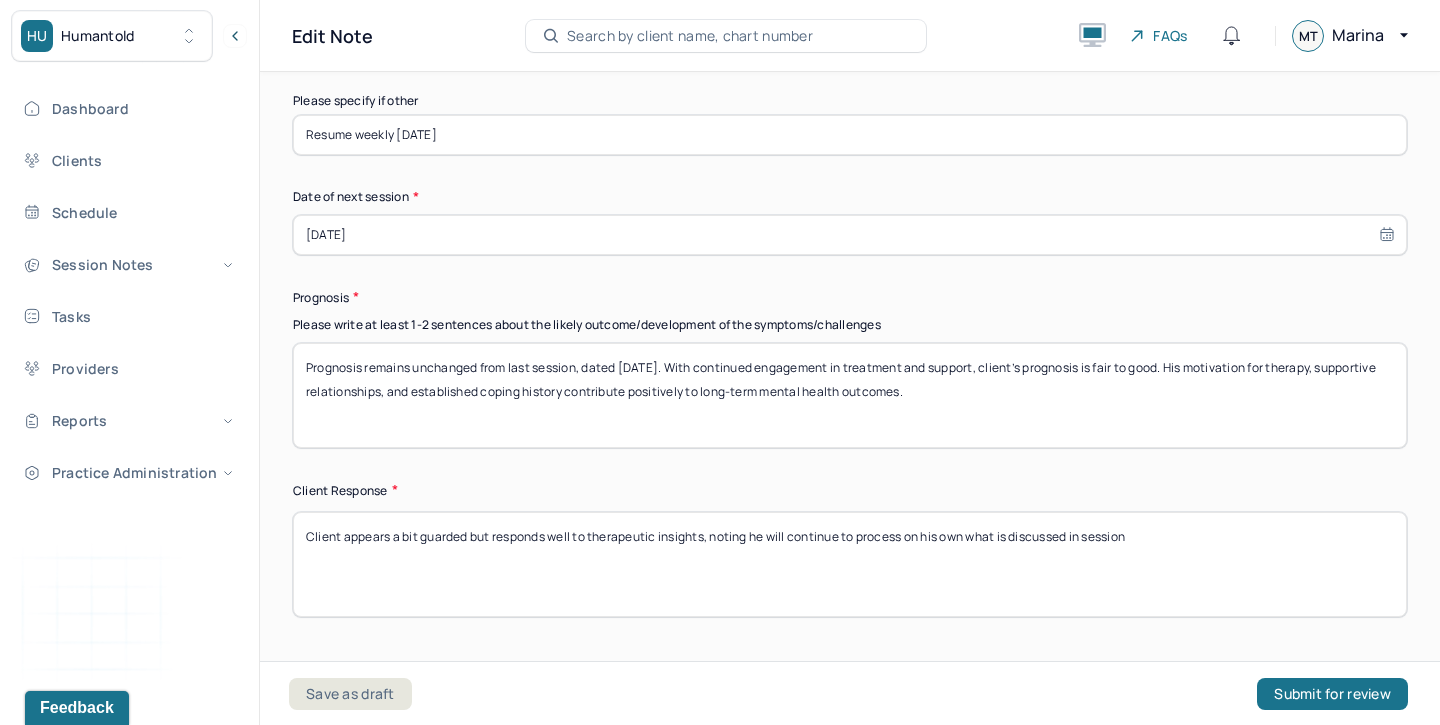 scroll, scrollTop: 3002, scrollLeft: 0, axis: vertical 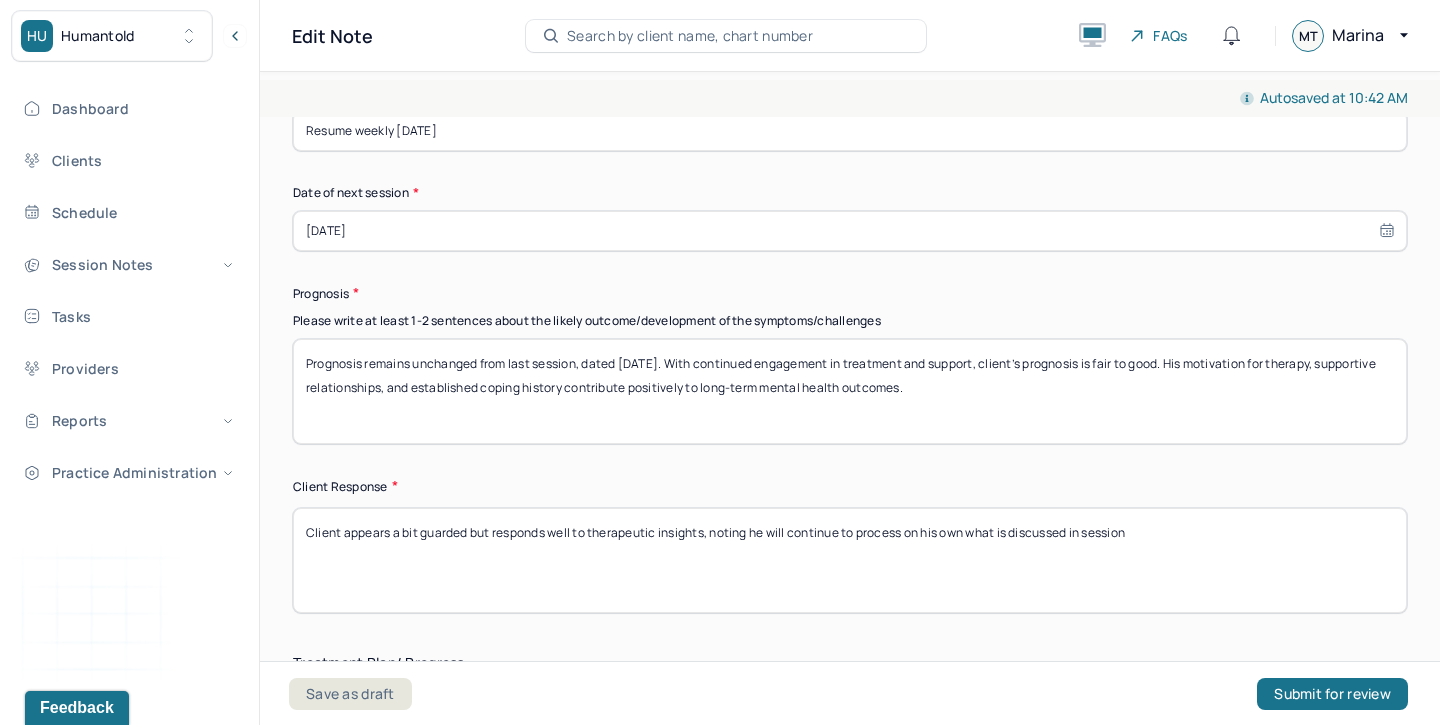click on "Prognosis remains unchanged from last session, dated [DATE]. With continued engagement in treatment and support, client’s prognosis is fair to good. His motivation for therapy, supportive relationships, and established coping history contribute positively to long-term mental health outcomes." at bounding box center (850, 391) 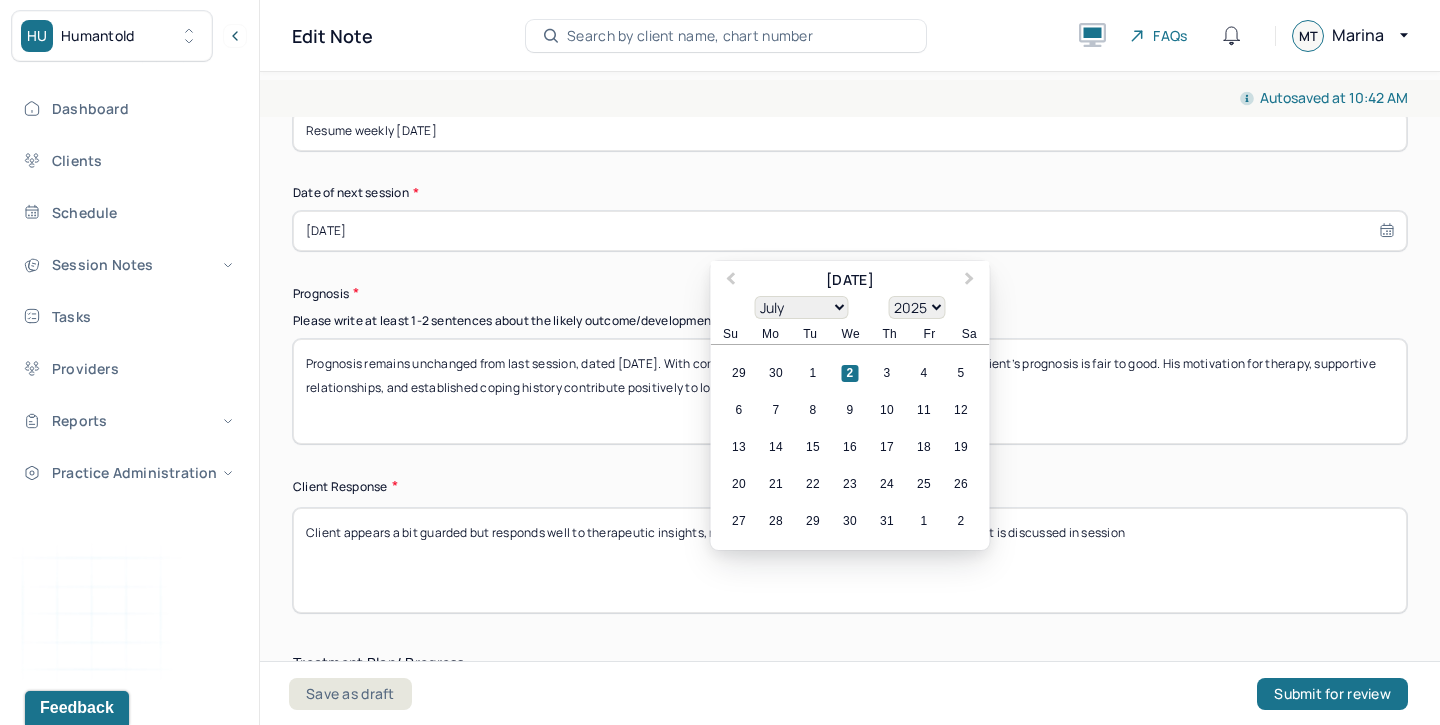 click on "[DATE]" at bounding box center (850, 231) 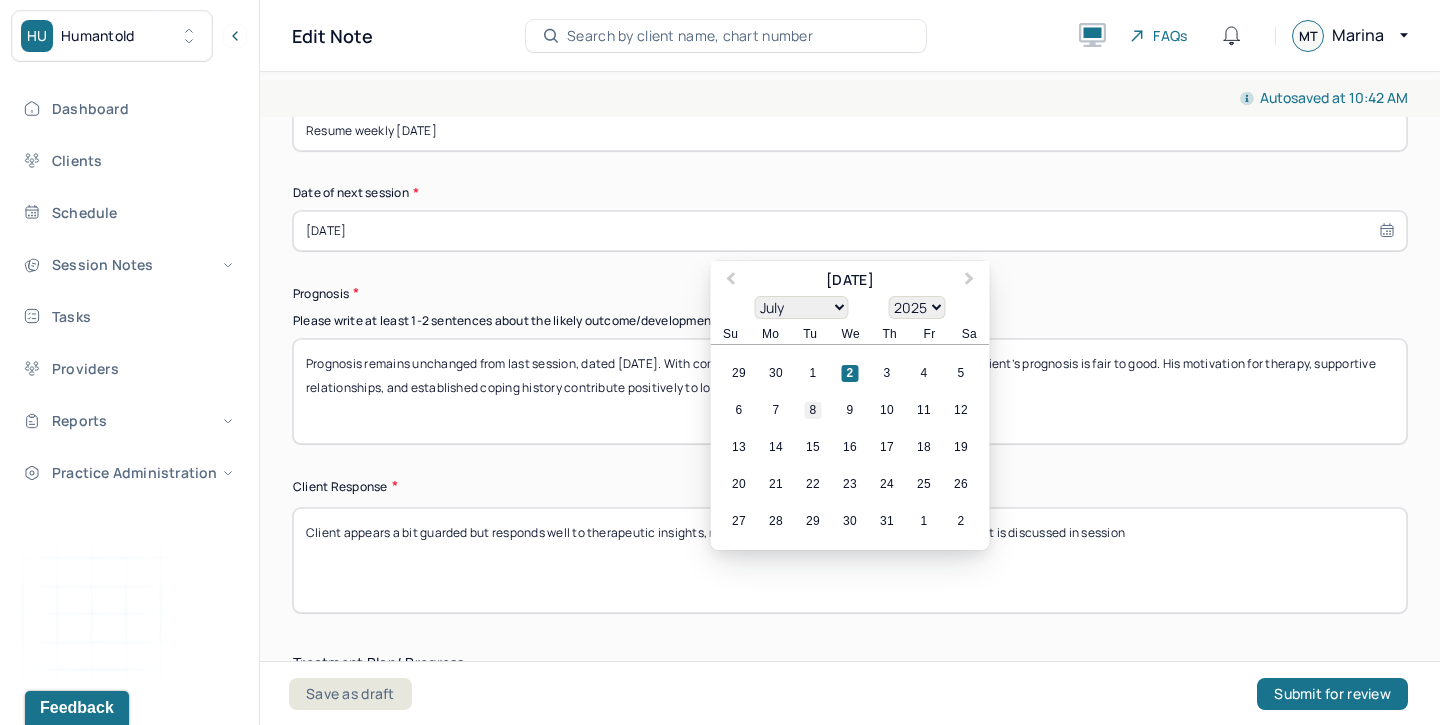 click on "8" at bounding box center [813, 410] 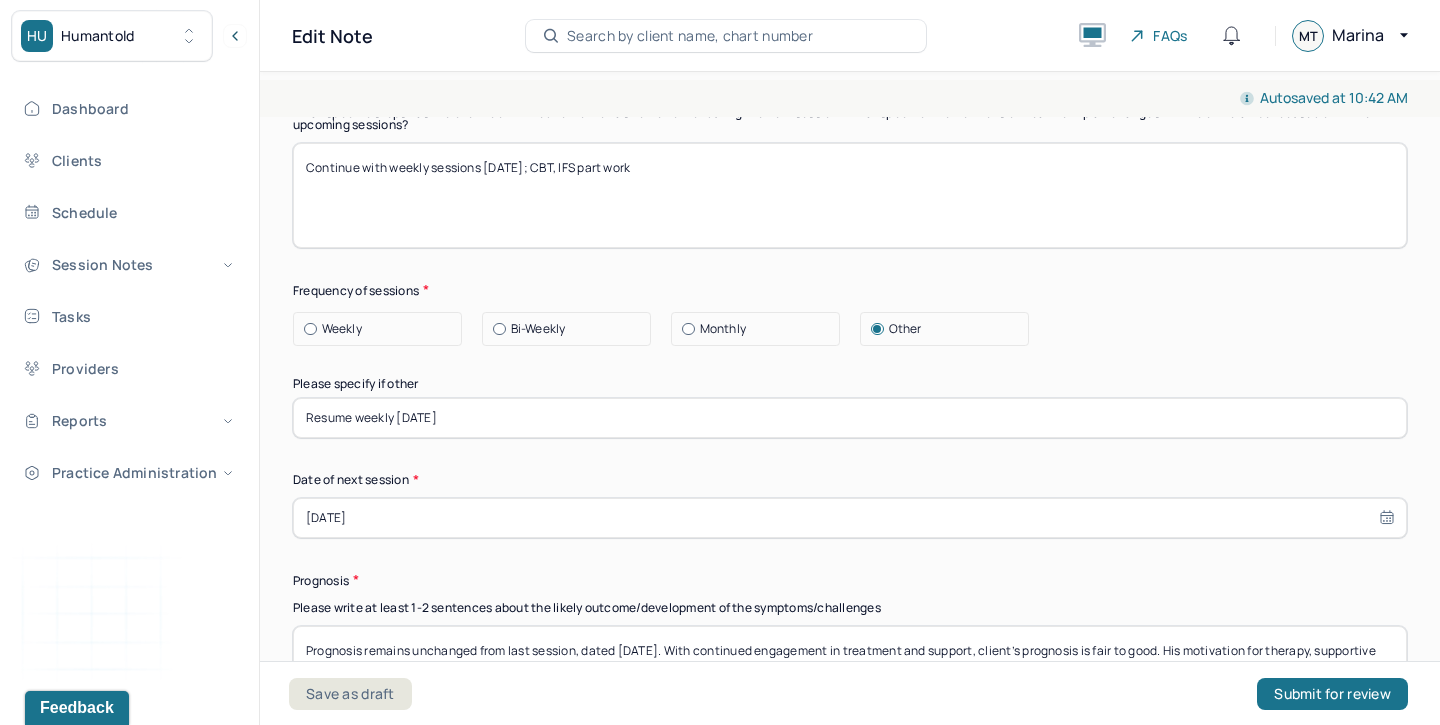 scroll, scrollTop: 2710, scrollLeft: 0, axis: vertical 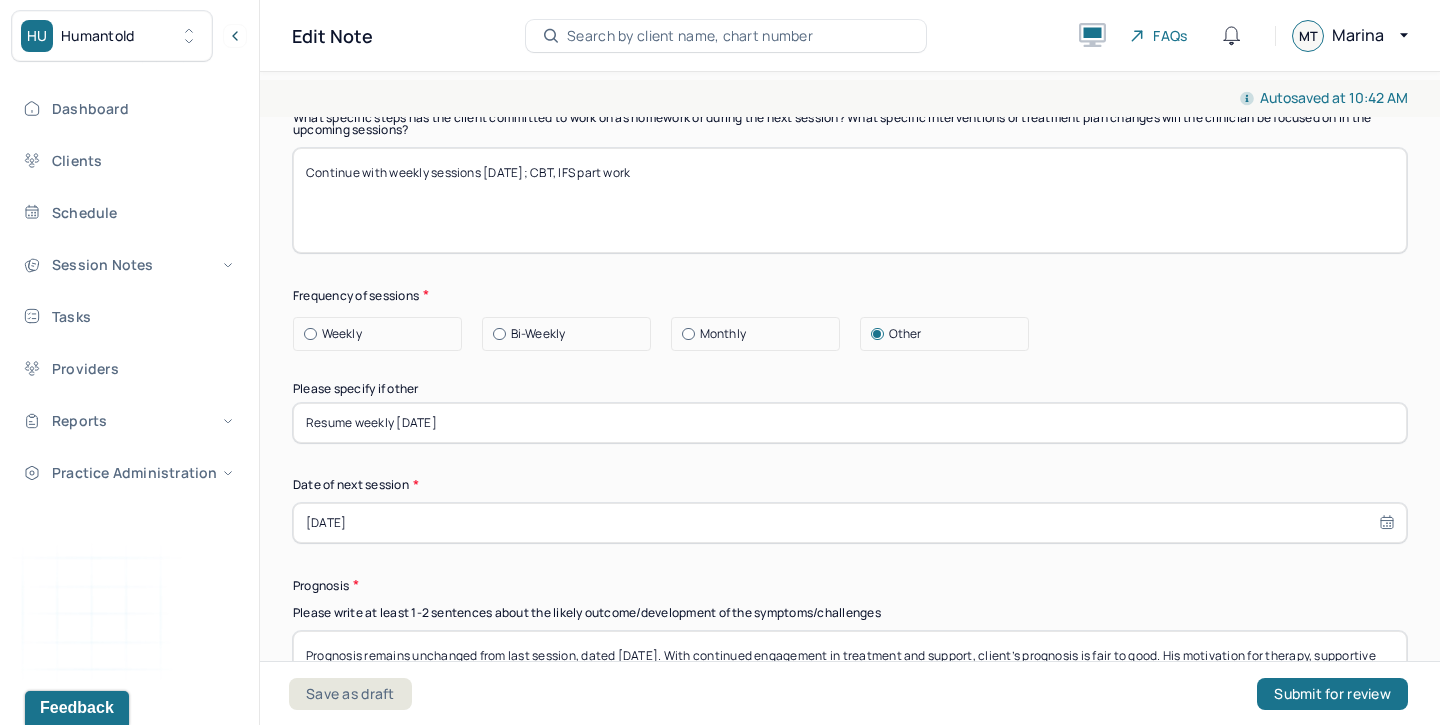 click on "Bi-Weekly" at bounding box center (566, 334) 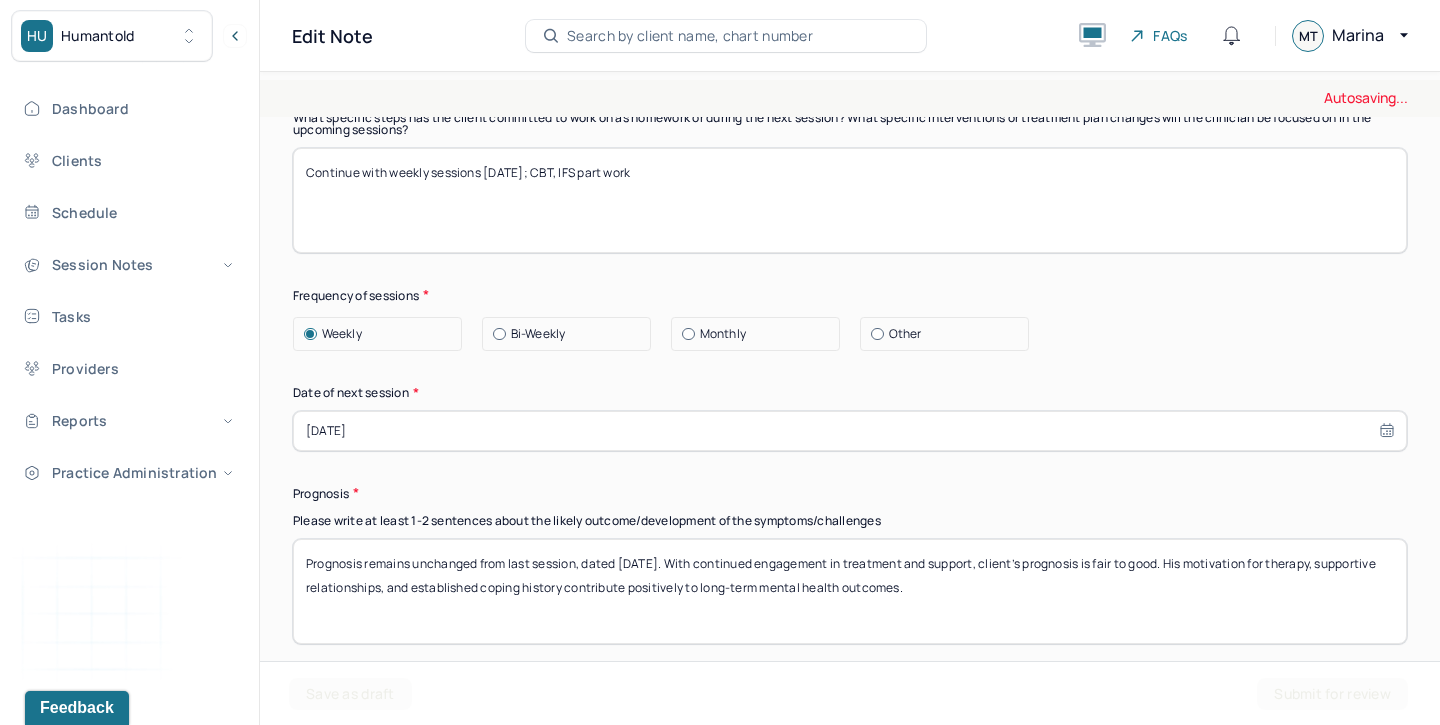 drag, startPoint x: 542, startPoint y: 169, endPoint x: 443, endPoint y: 167, distance: 99.0202 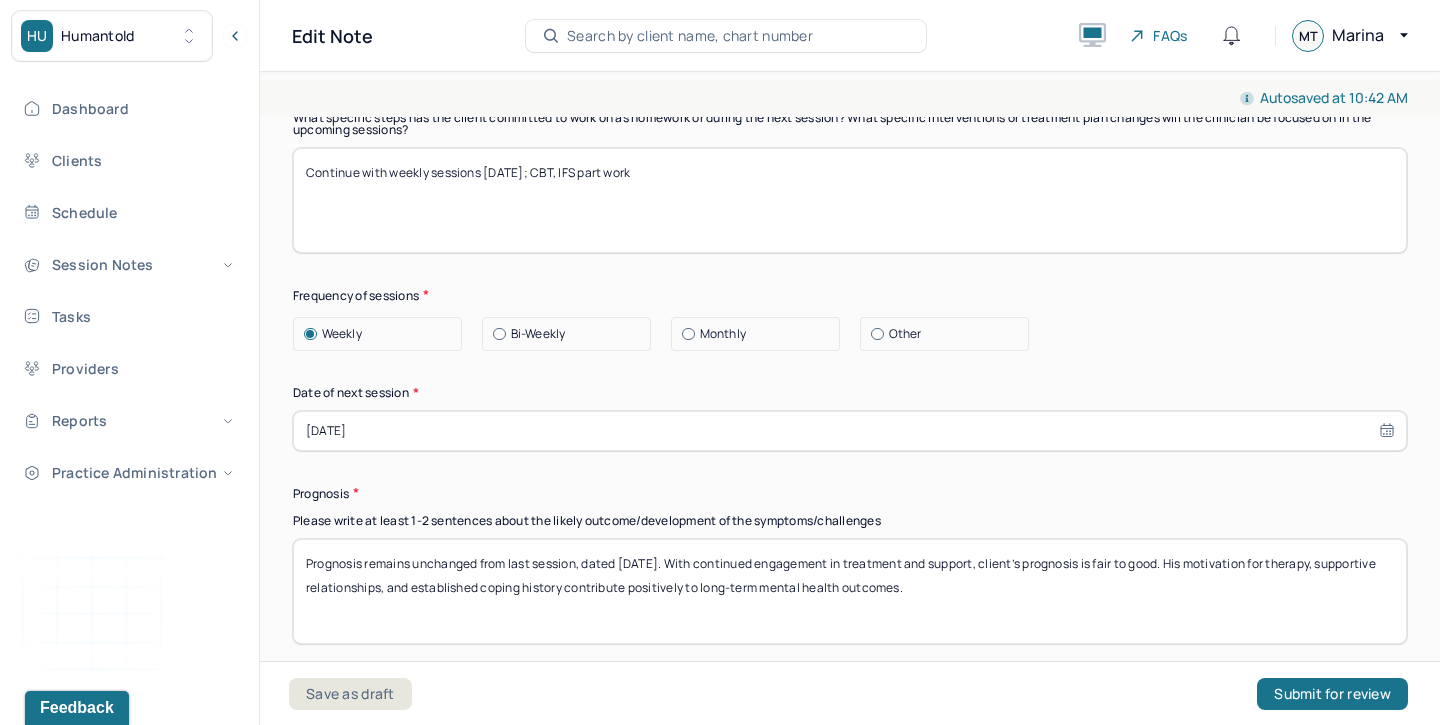 click on "Continue with weekly sessions [DATE]; CBT, IFS part work" at bounding box center (850, 200) 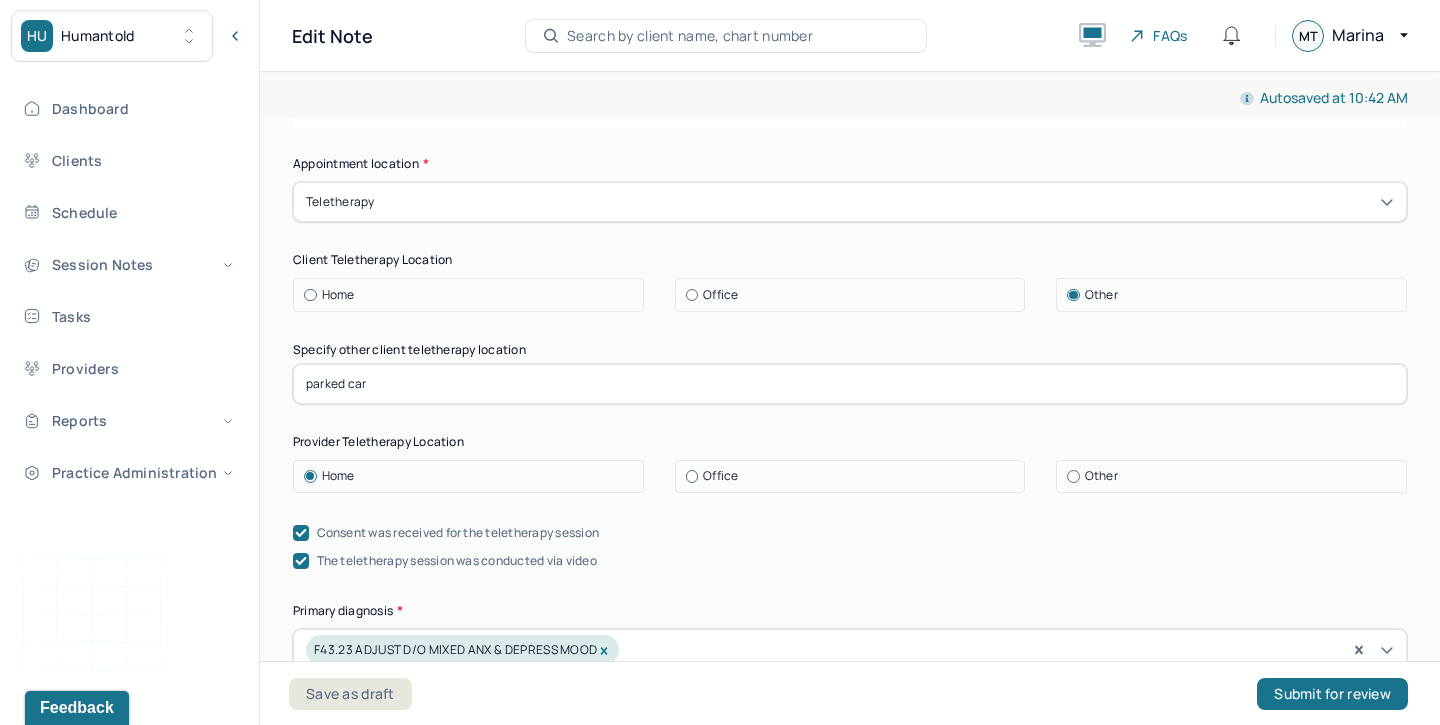 scroll, scrollTop: 373, scrollLeft: 0, axis: vertical 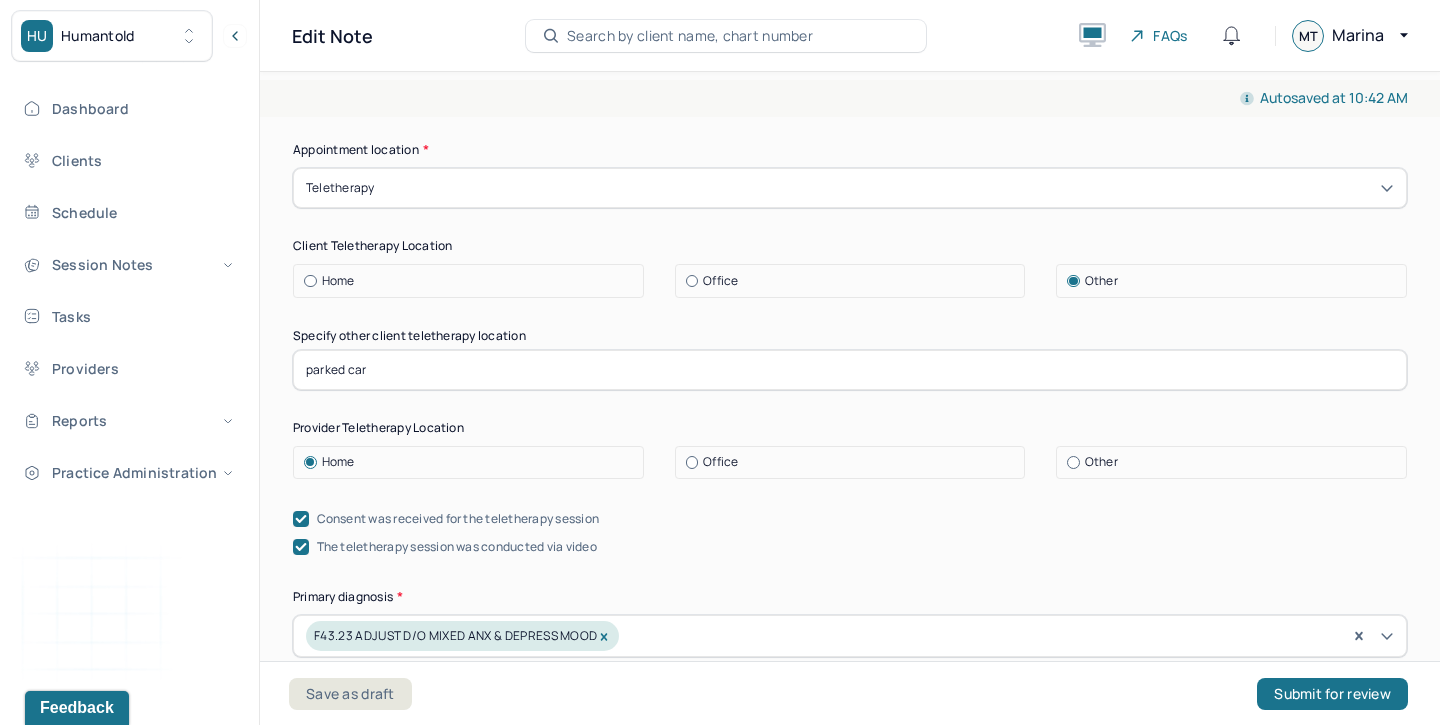 type on "Continue with weekly sessions; CBT, IFS part work" 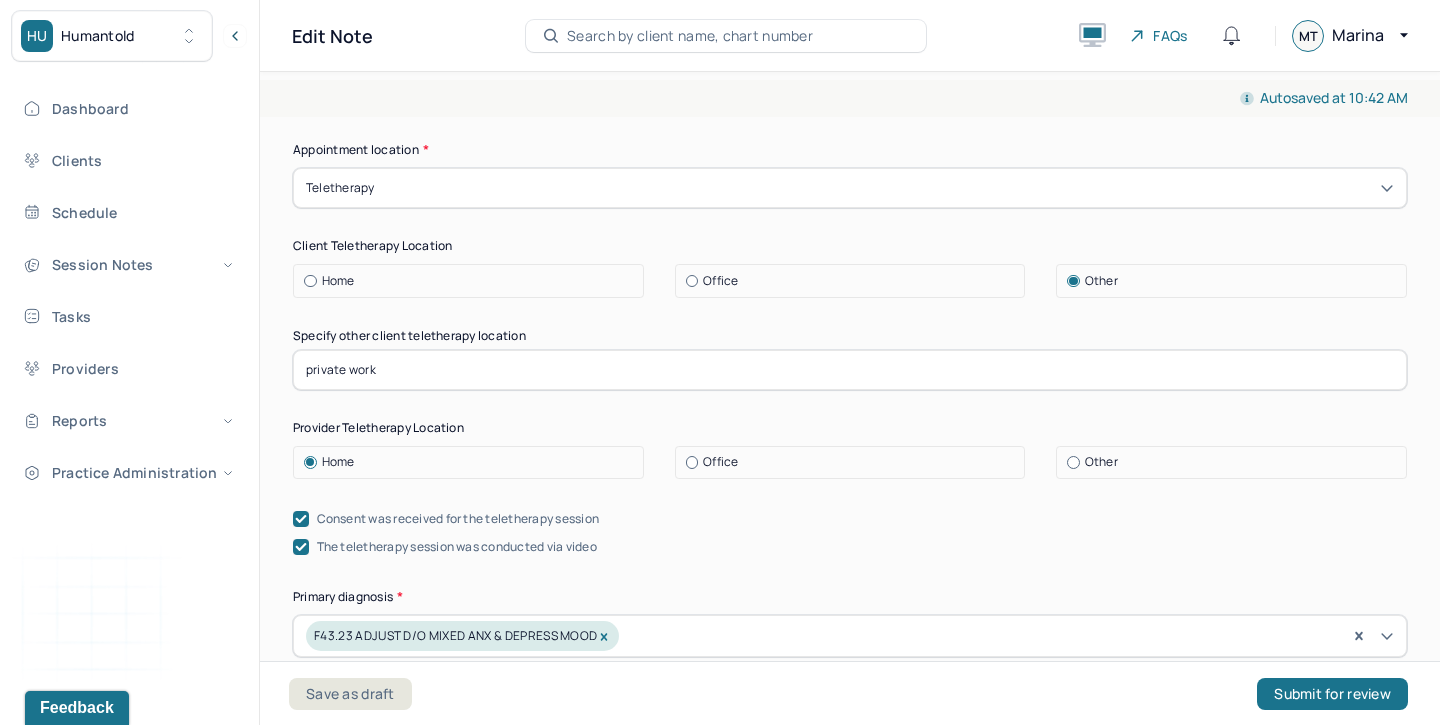 type on "private work office" 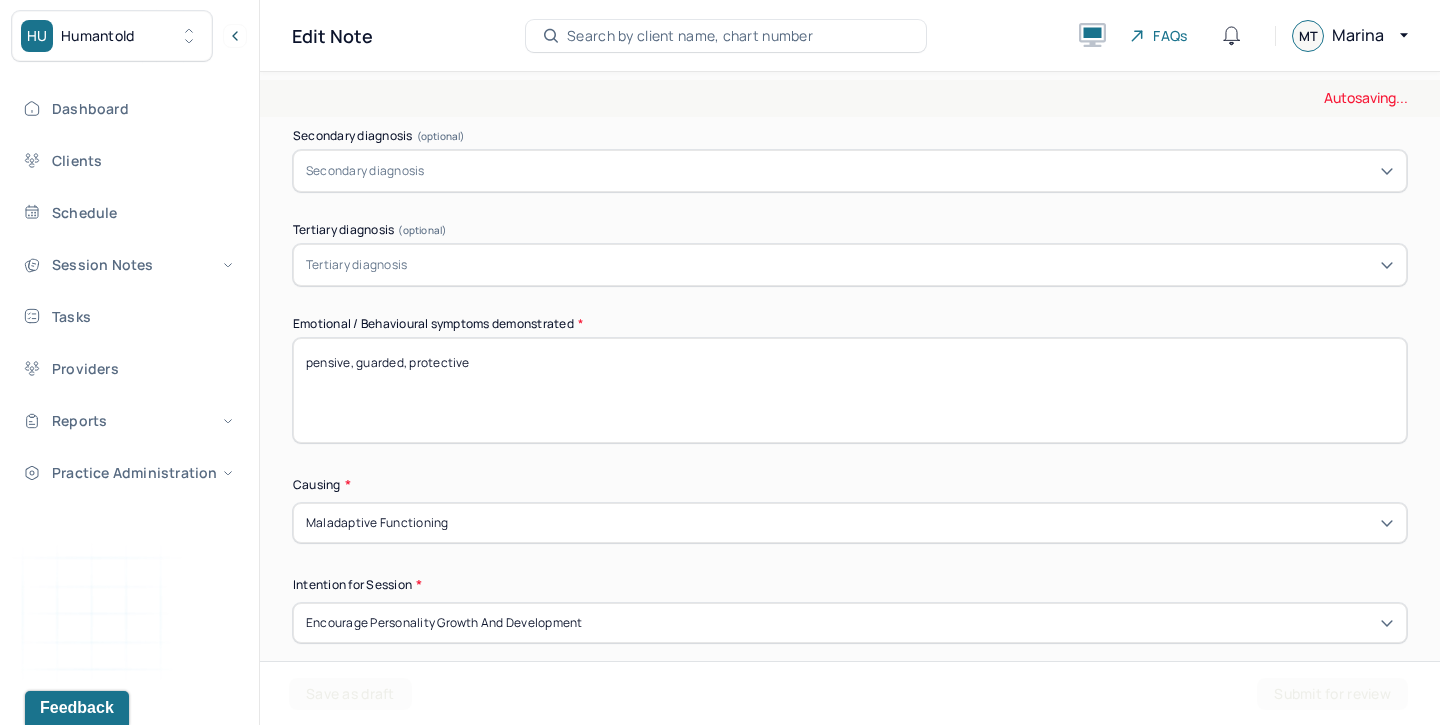 scroll, scrollTop: 933, scrollLeft: 0, axis: vertical 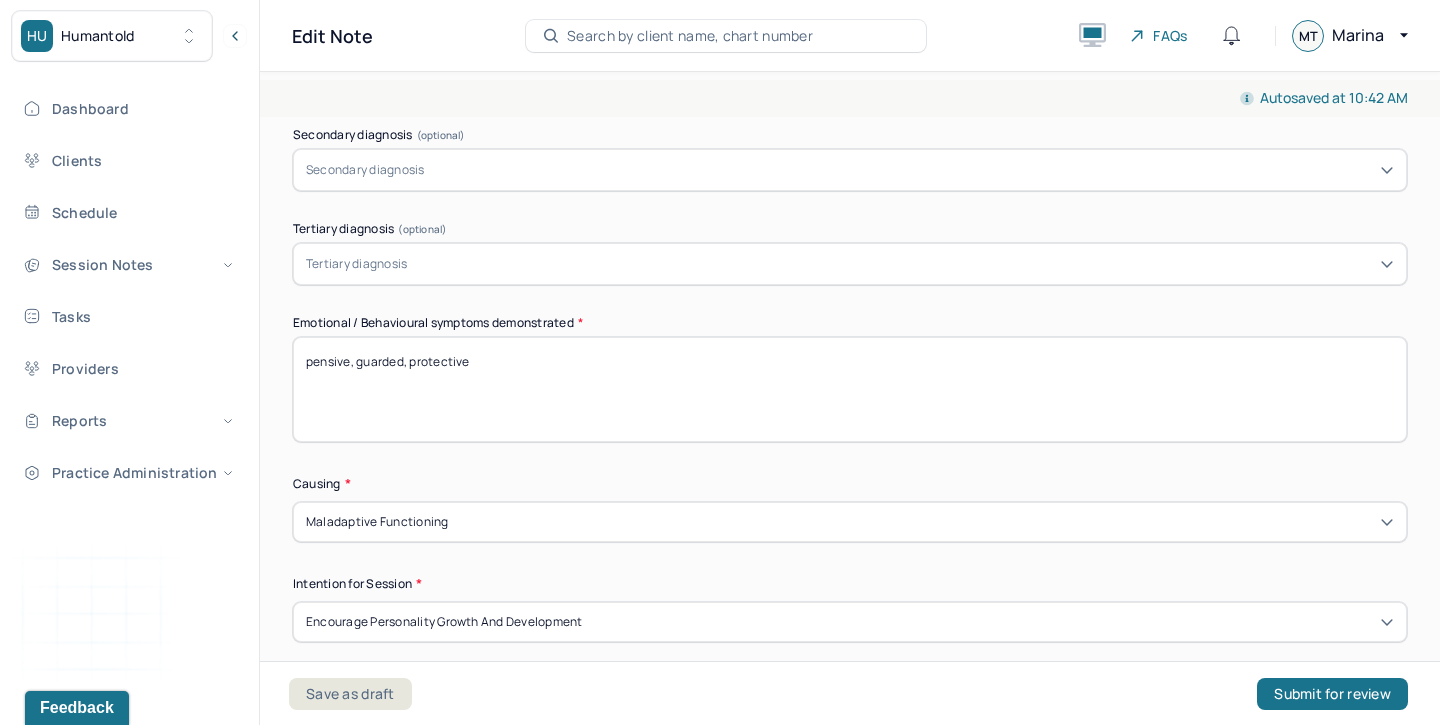 click on "pensive, guarded, protective" at bounding box center [850, 389] 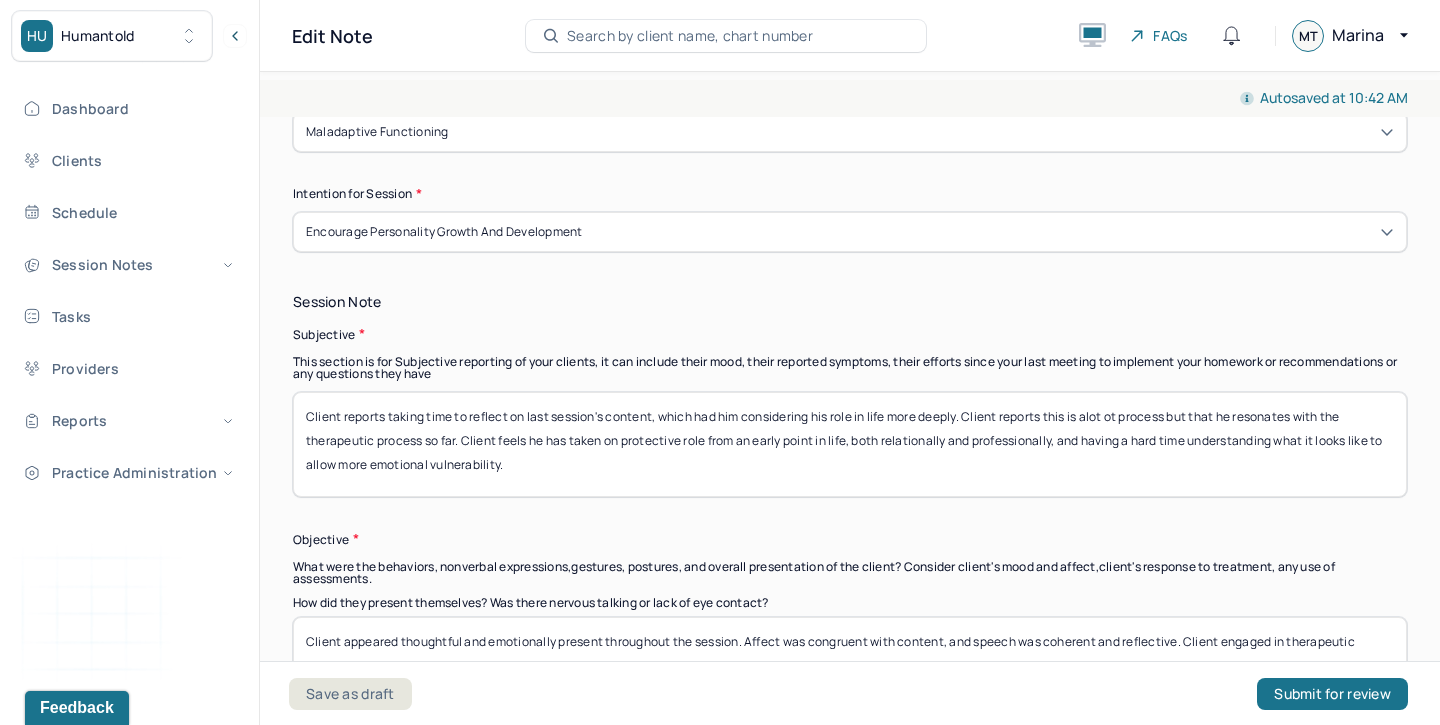 scroll, scrollTop: 1341, scrollLeft: 0, axis: vertical 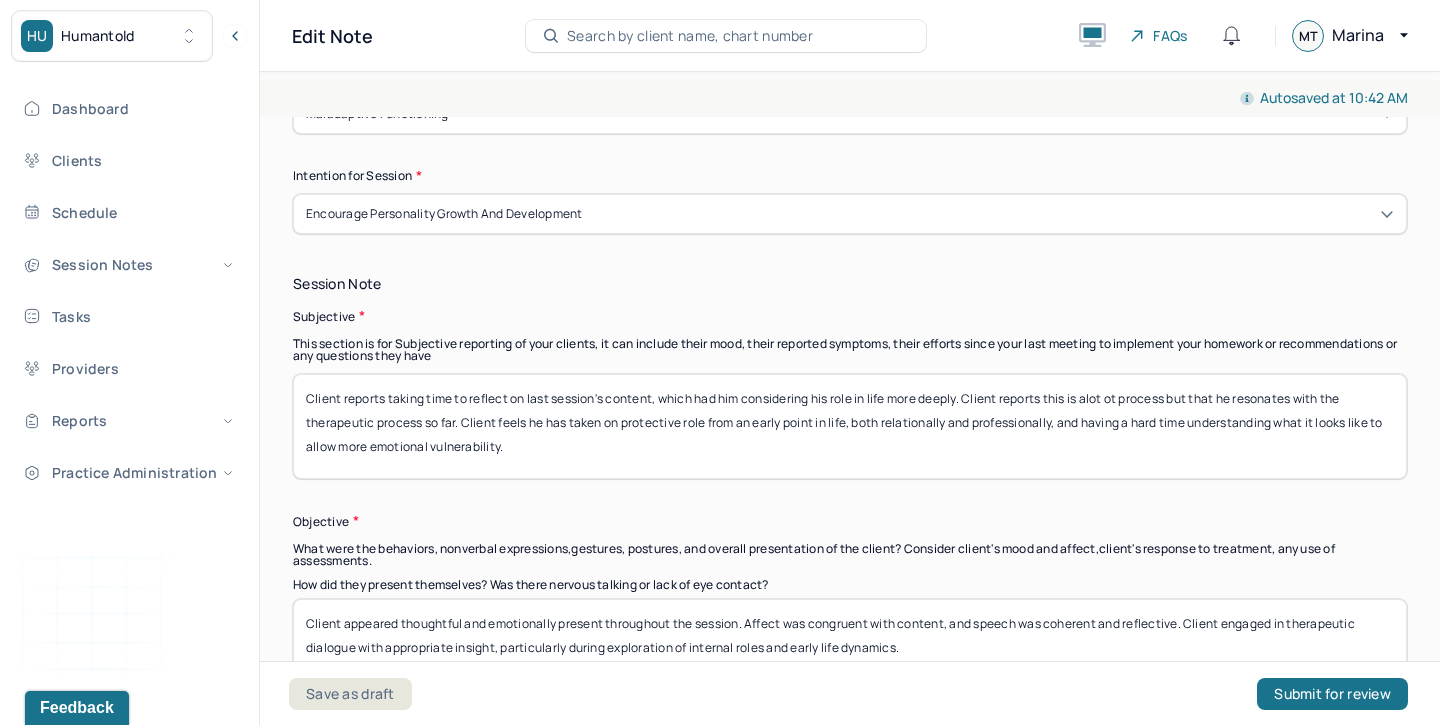 type on "anxious, conflicted, fixer mentality" 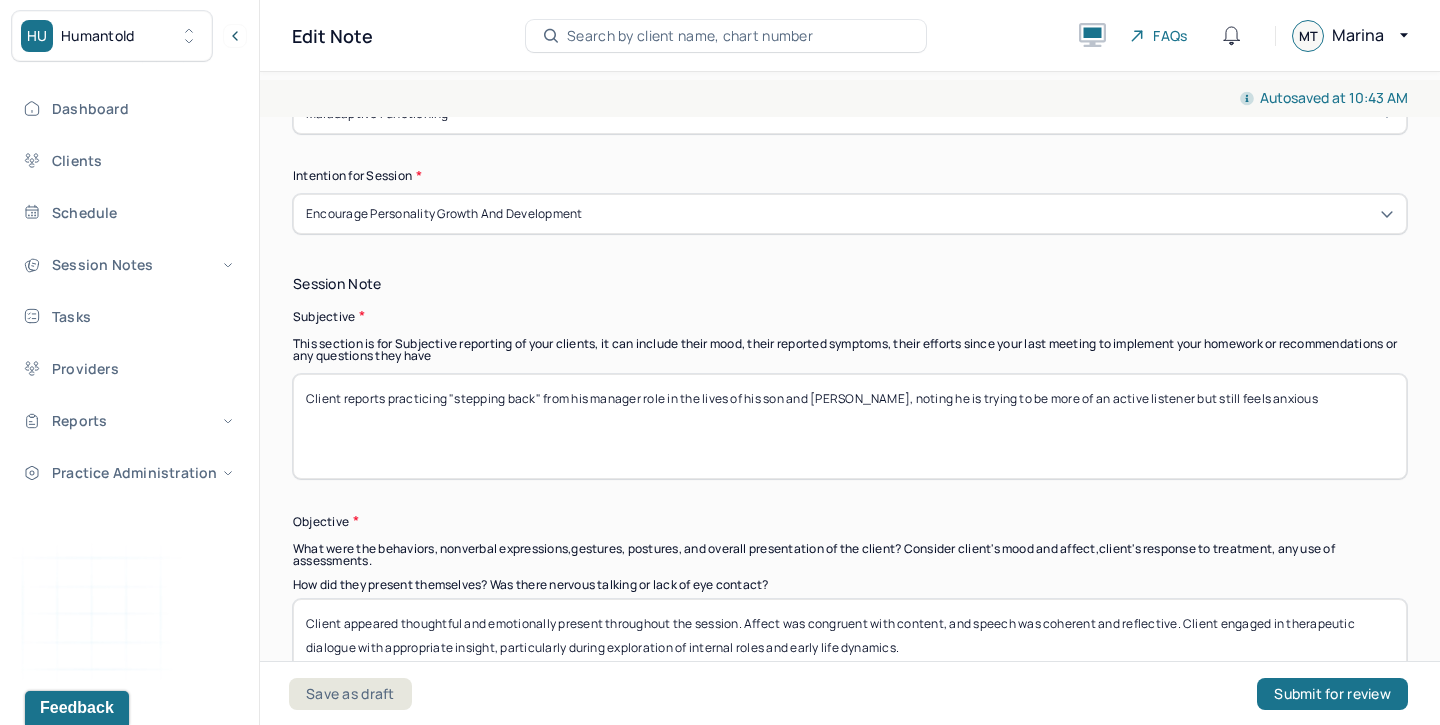 click on "Client reports practicing "stepping back" from his manager role in the lives of his son and fiance, noting he is trying to be more of an active lsitener but still feels anxious" at bounding box center [850, 426] 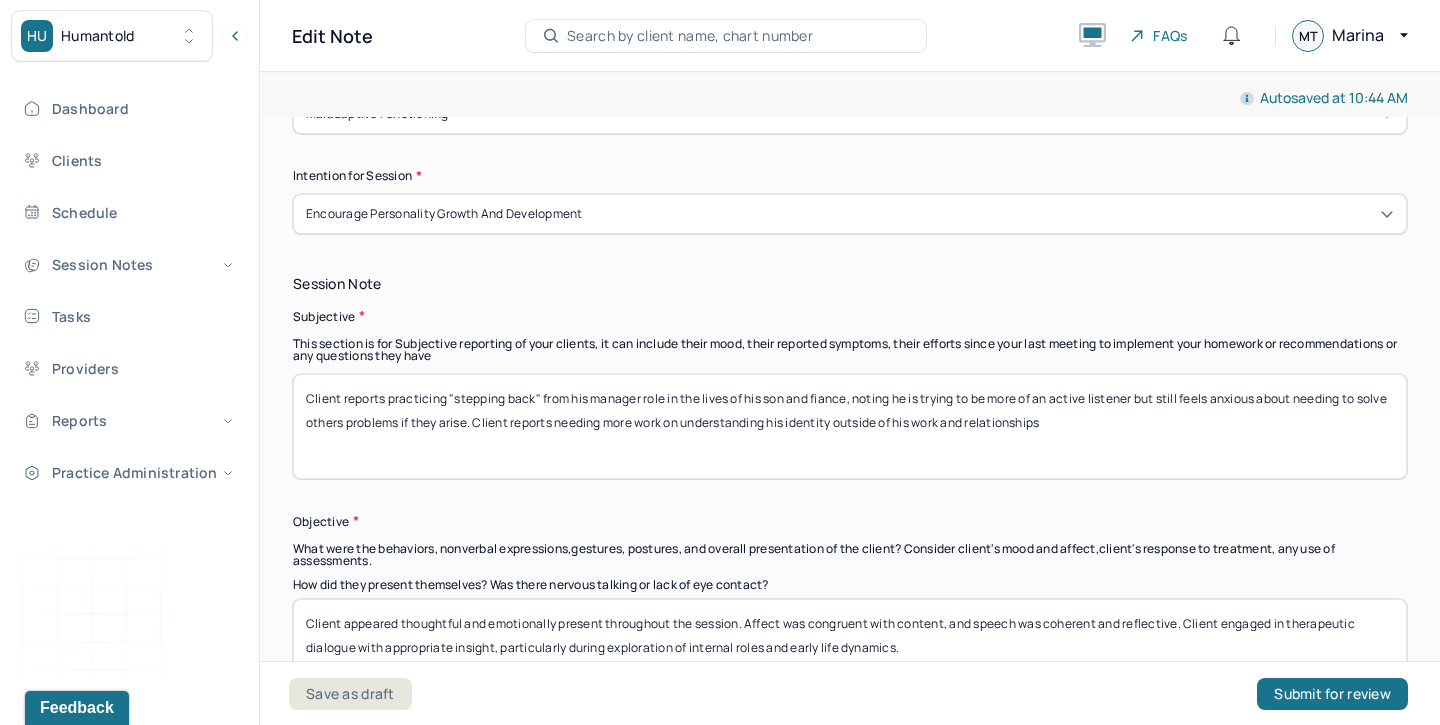 click on "Client reports practicing "stepping back" from his manager role in the lives of his son and fiance, noting he is trying to be more of an active listener but still feels anxious about needing to solve others problems if they arise. Client reports needing more work on understanding his identitiy outside of his work and relationships" at bounding box center [850, 426] 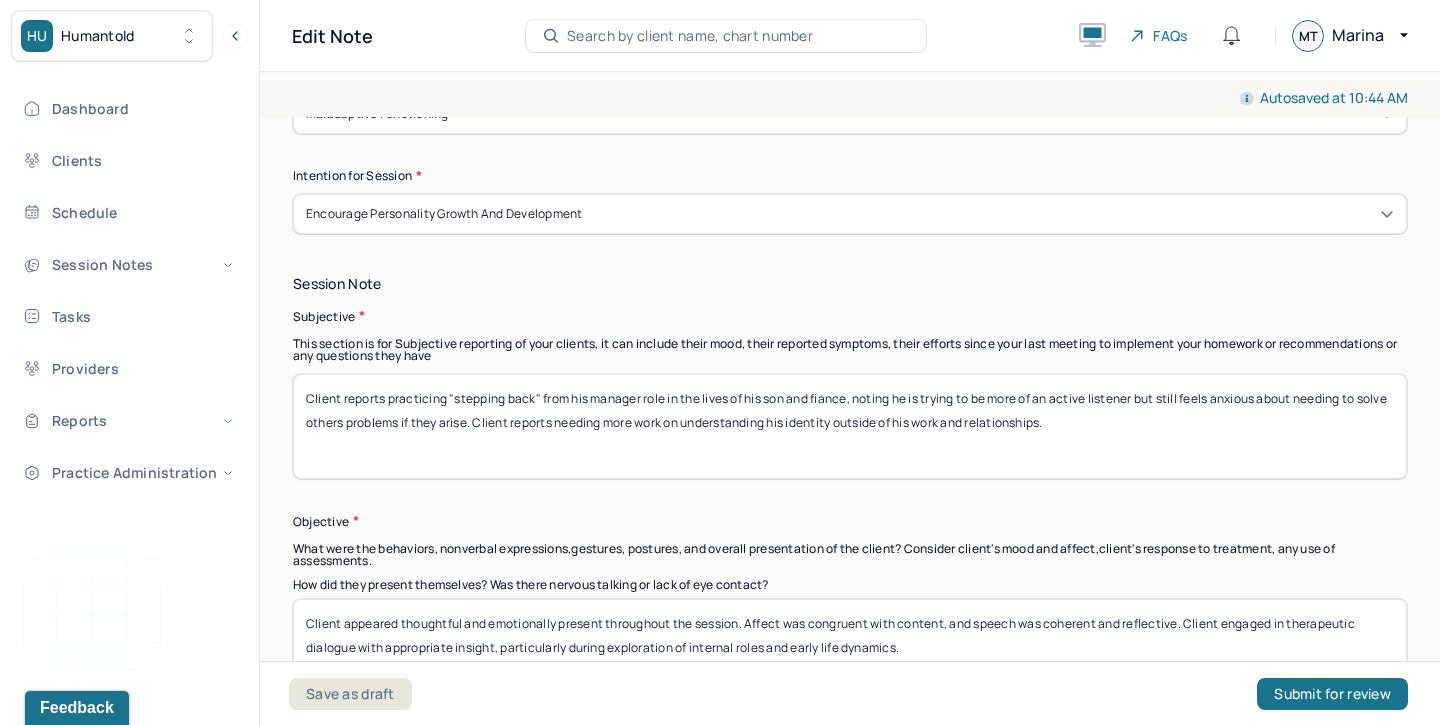 click on "Client reports practicing "stepping back" from his manager role in the lives of his son and fiance, noting he is trying to be more of an active listener but still feels anxious about needing to solve others problems if they arise. Client reports needing more work on understanding his identitiy outside of his work and relationships" at bounding box center [850, 426] 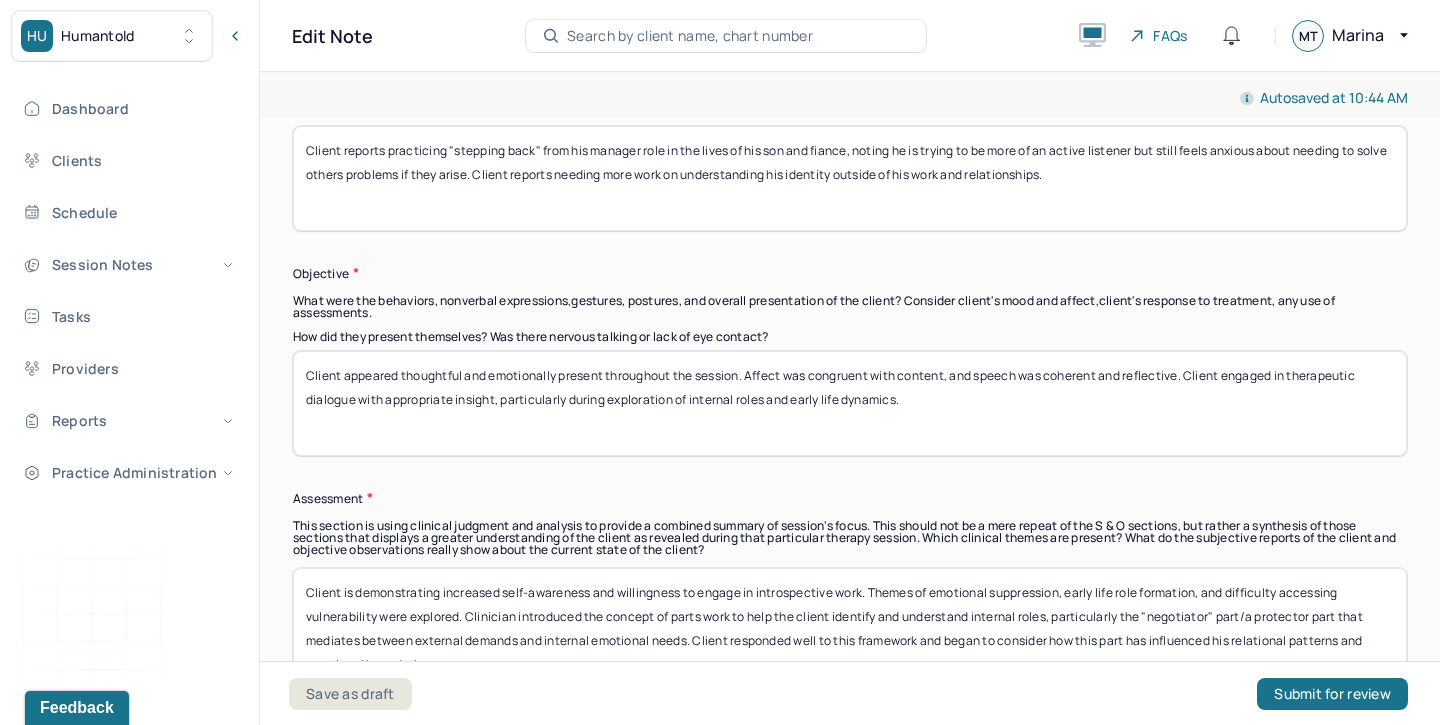 scroll, scrollTop: 1616, scrollLeft: 0, axis: vertical 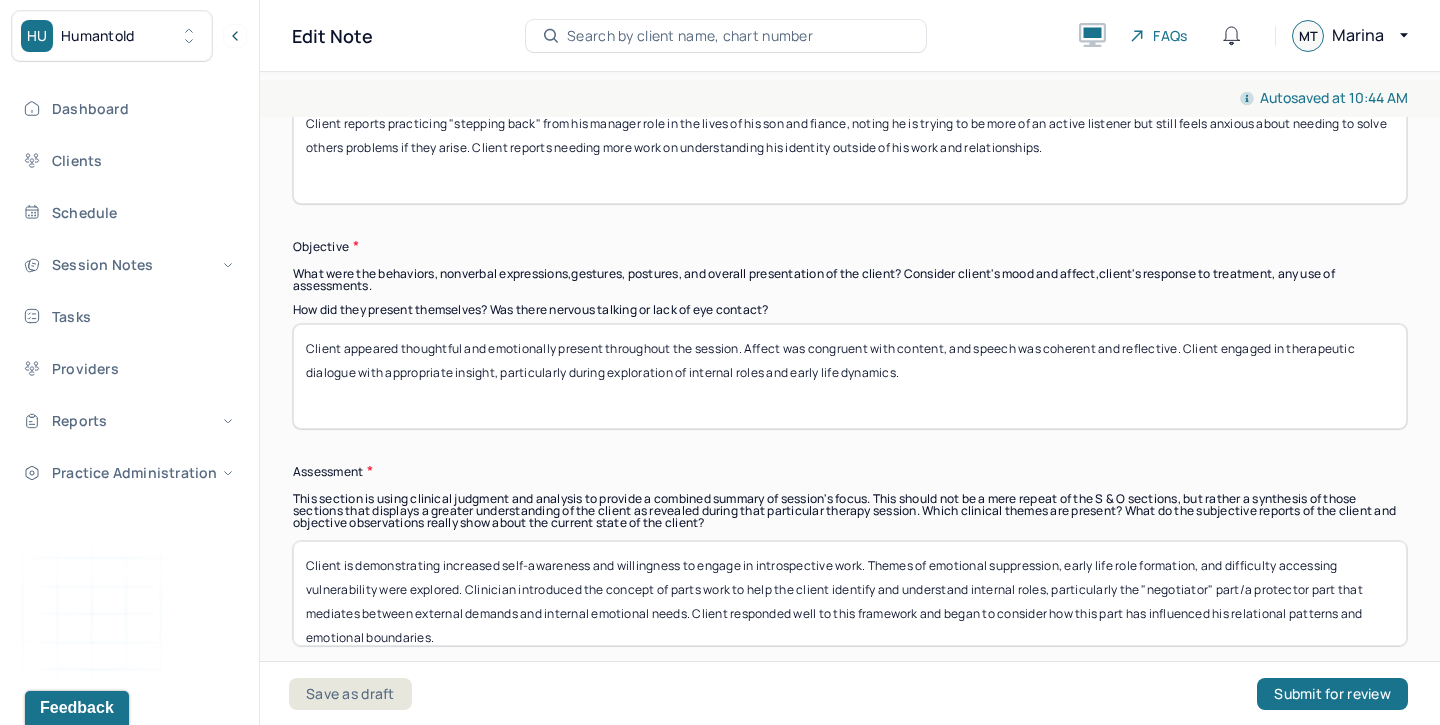 click on "Client appeared thoughtful and emotionally present throughout the session. Affect was congruent with content, and speech was coherent and reflective. Client engaged in therapeutic dialogue with appropriate insight, particularly during exploration of internal roles and early life dynamics." at bounding box center [850, 376] 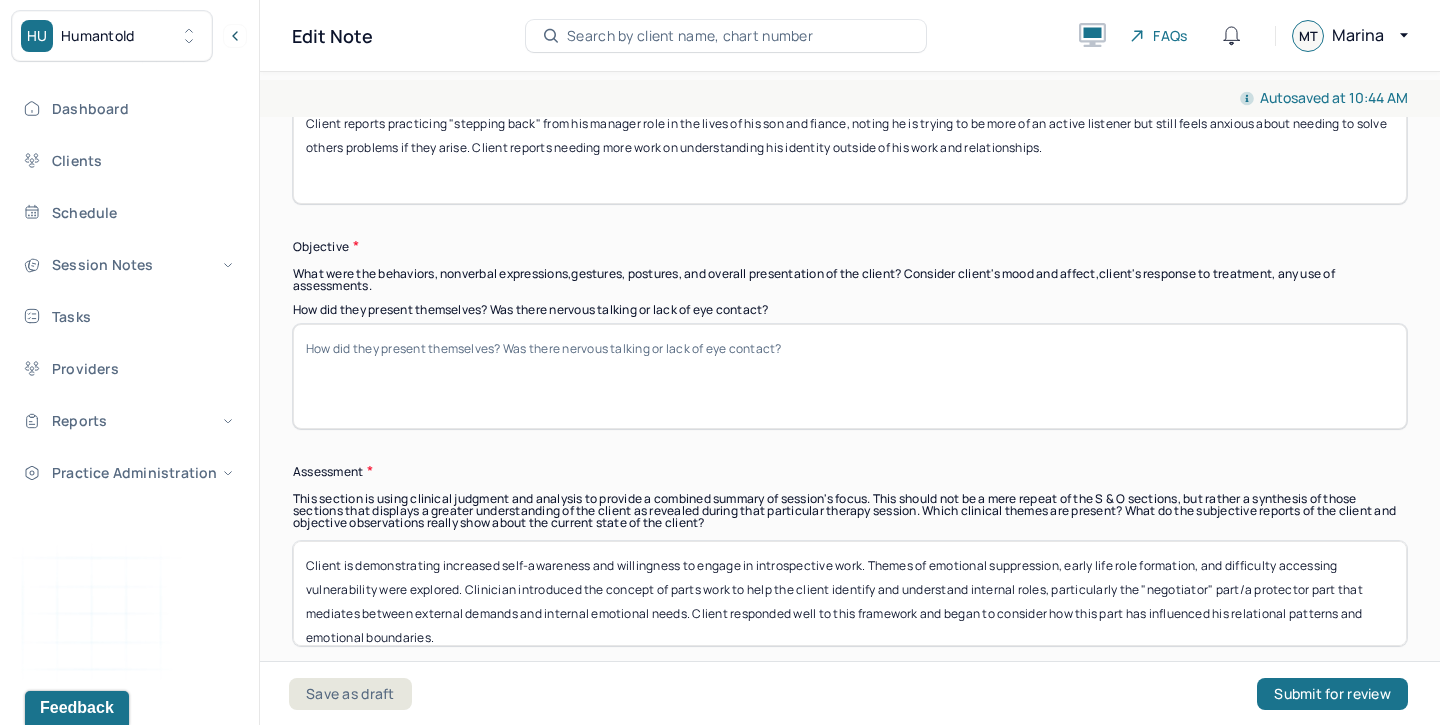scroll, scrollTop: 1904, scrollLeft: 0, axis: vertical 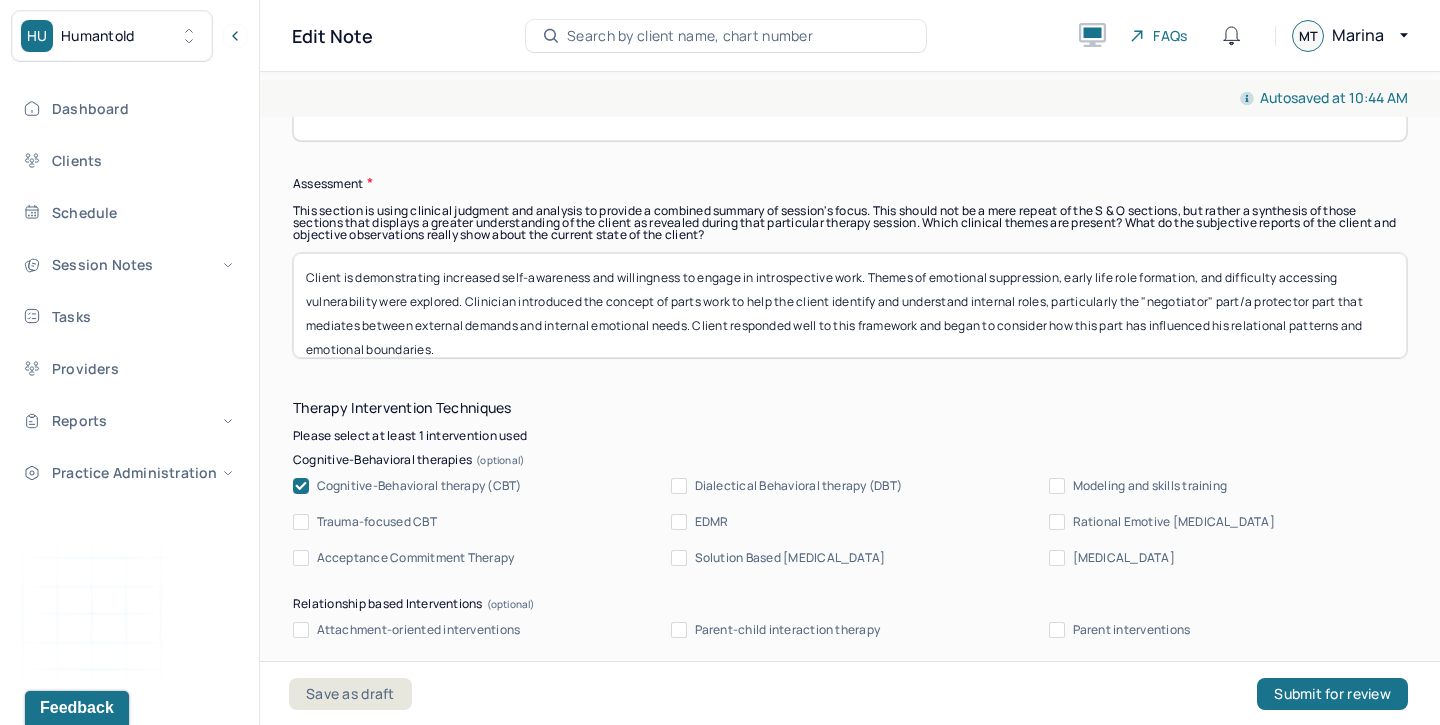 type 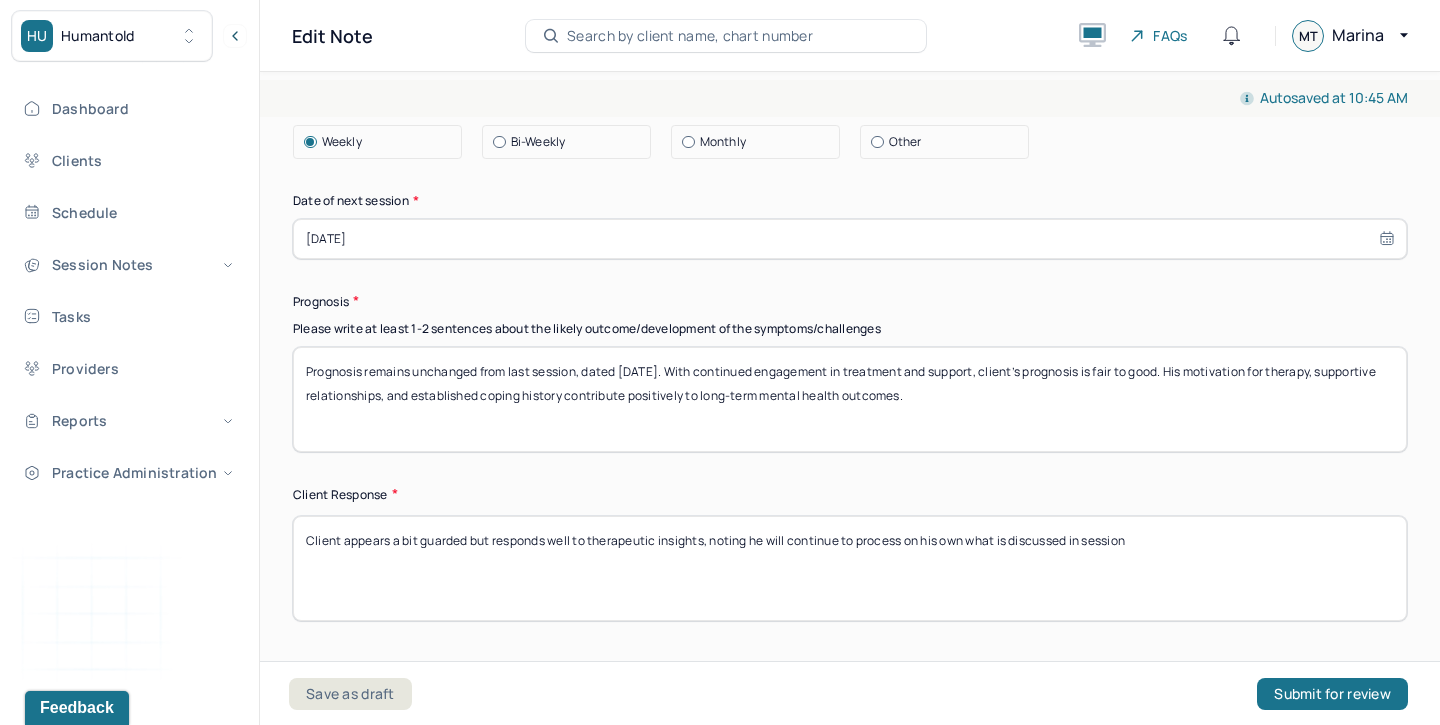 type 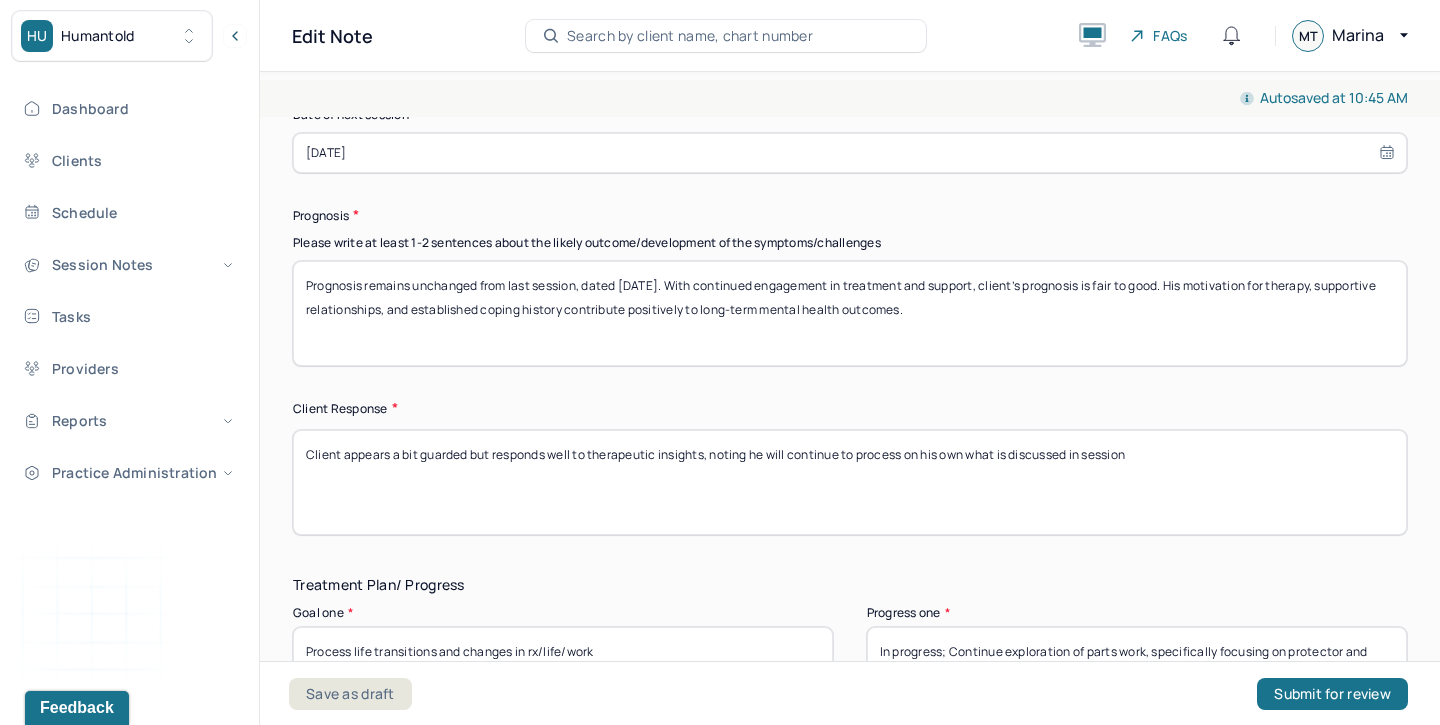 scroll, scrollTop: 2995, scrollLeft: 0, axis: vertical 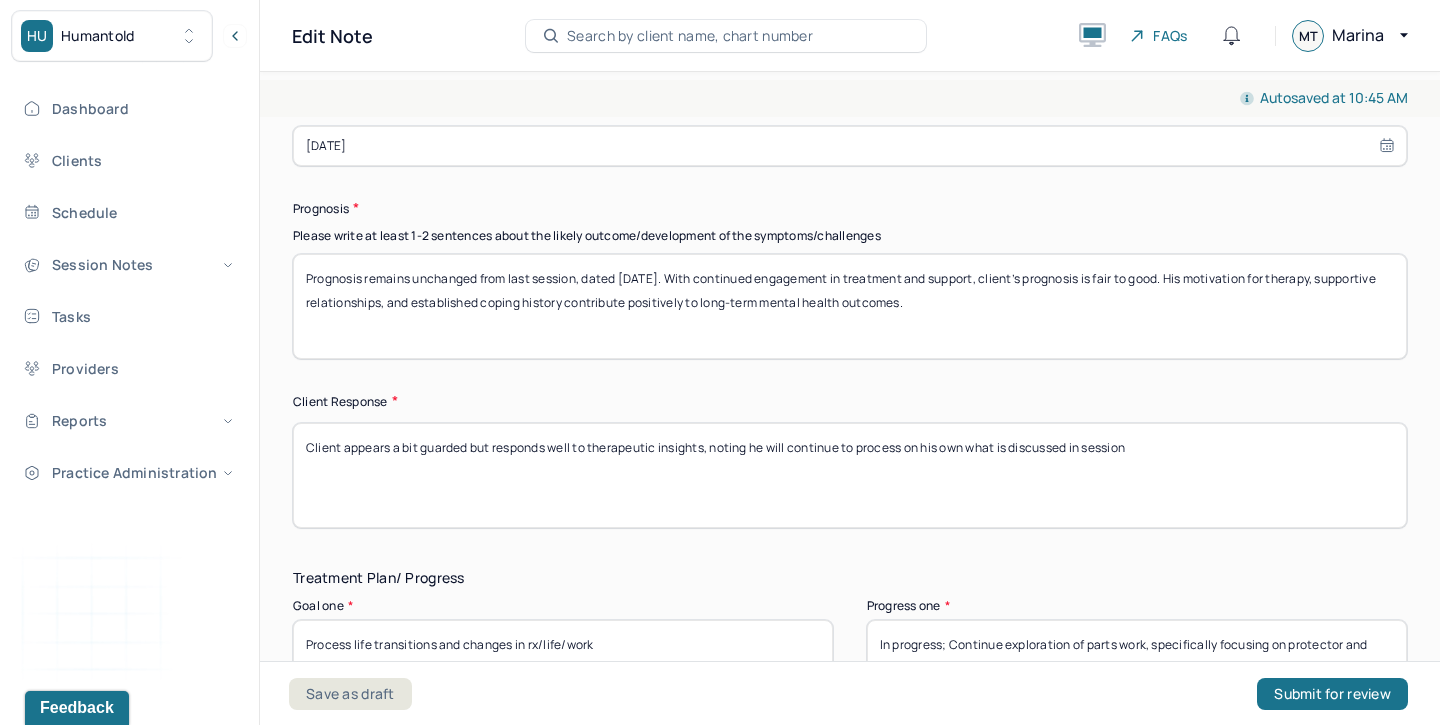 click on "Client appears a bit guarded but responds well to therapeutic insights, noting he will continue to process on his own what is discussed in session" at bounding box center (850, 475) 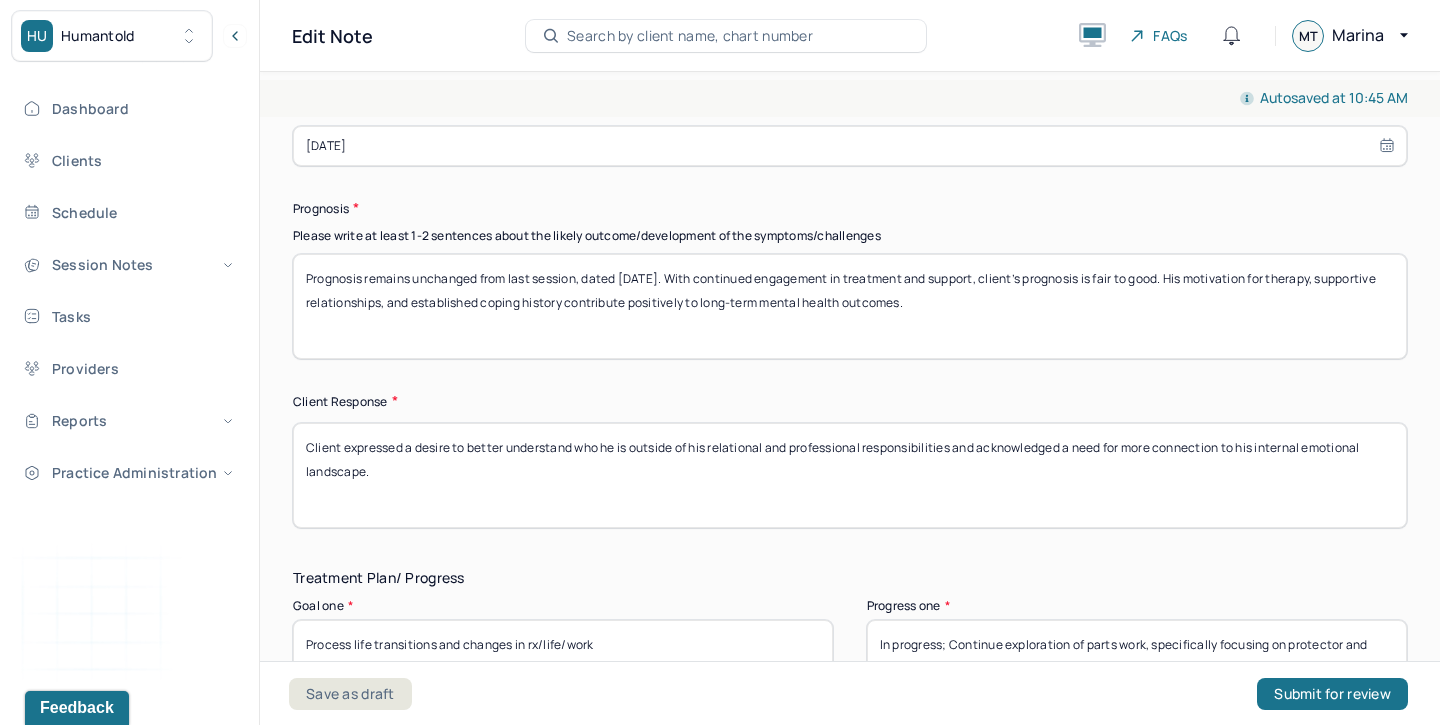 type on "Client expressed a desire to better understand who he is outside of his relational and professional responsibilities and acknowledged a need for more connection to his internal emotional landscape." 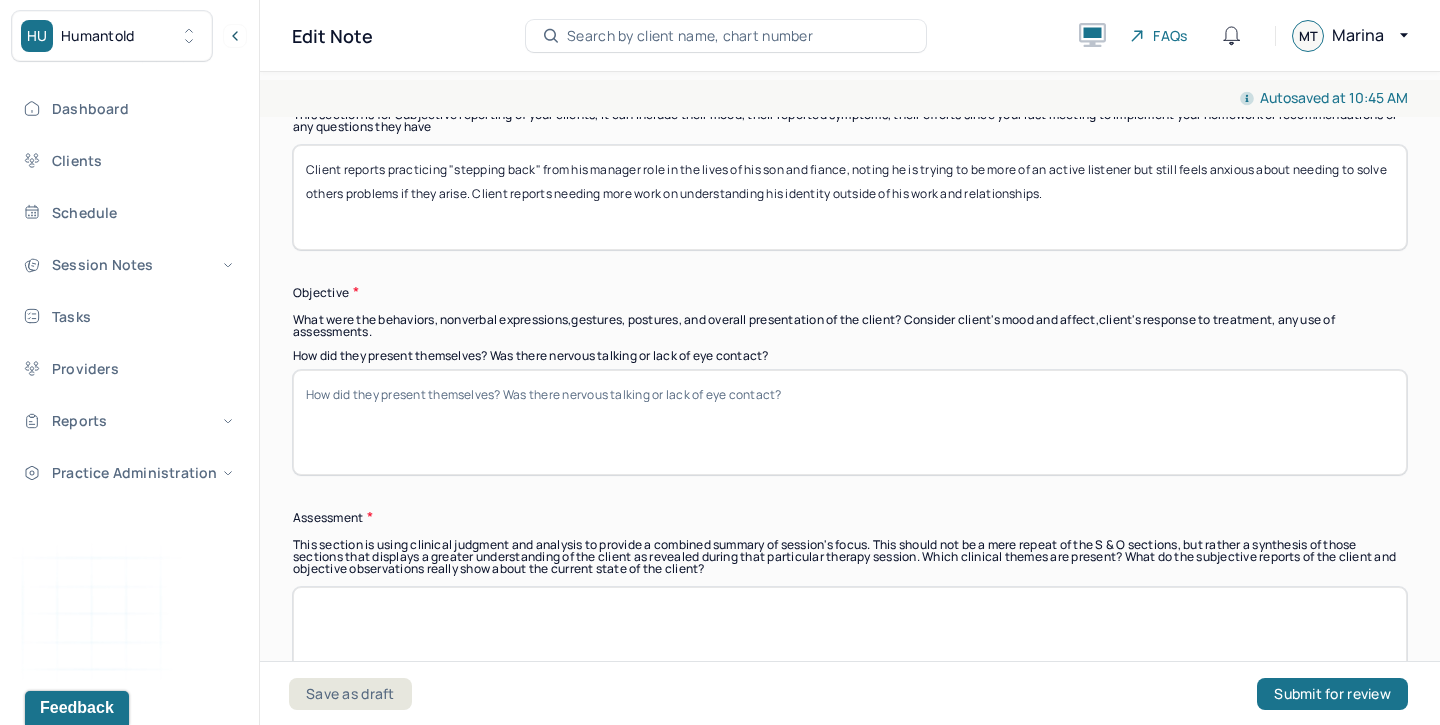 scroll, scrollTop: 1581, scrollLeft: 0, axis: vertical 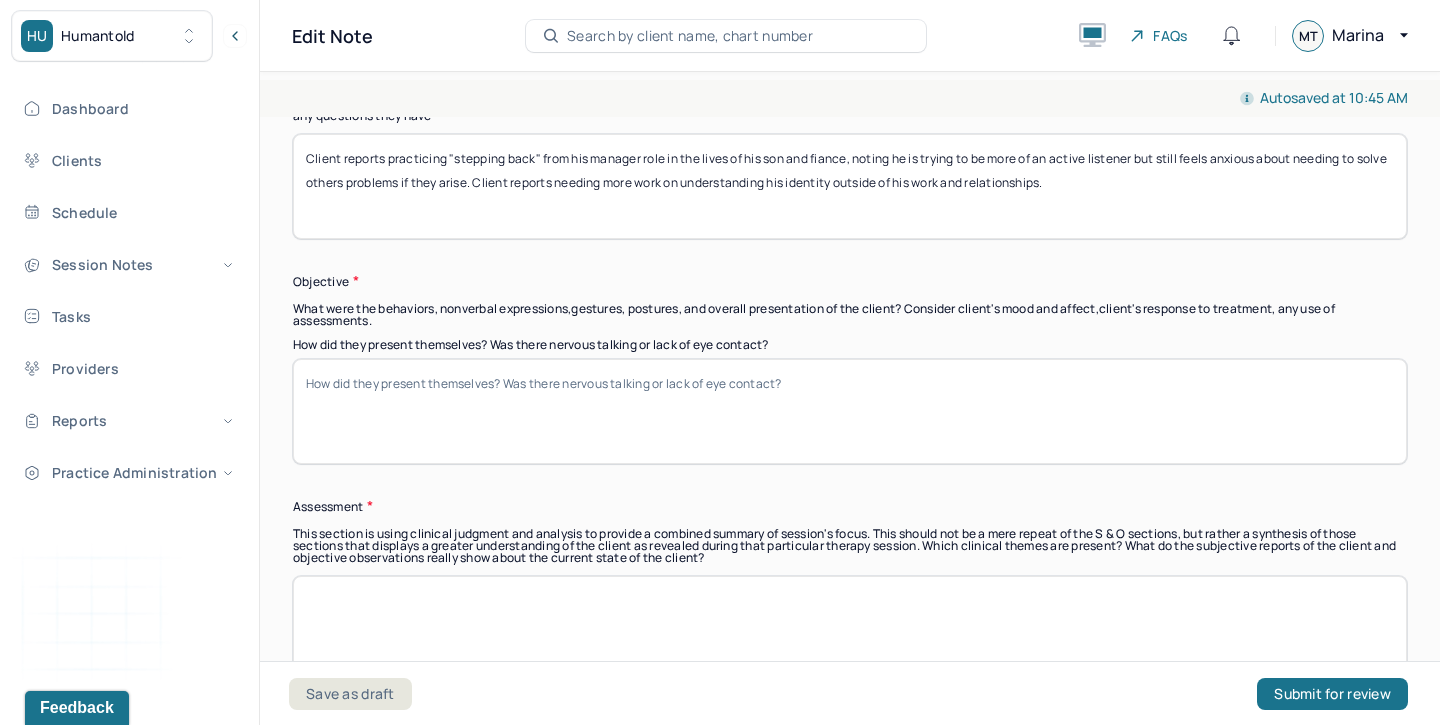 click on "How did they present themselves? Was there nervous talking or lack of eye contact?" at bounding box center [850, 411] 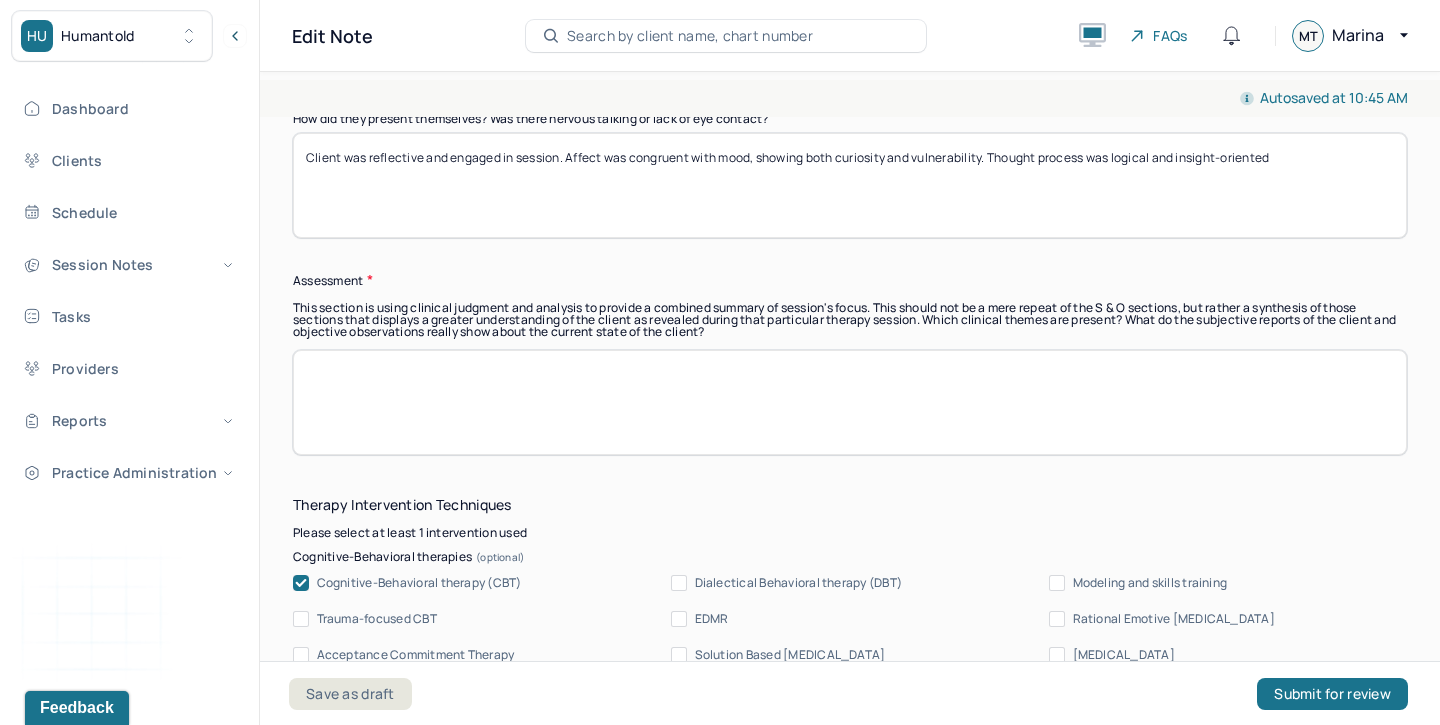 scroll, scrollTop: 1813, scrollLeft: 0, axis: vertical 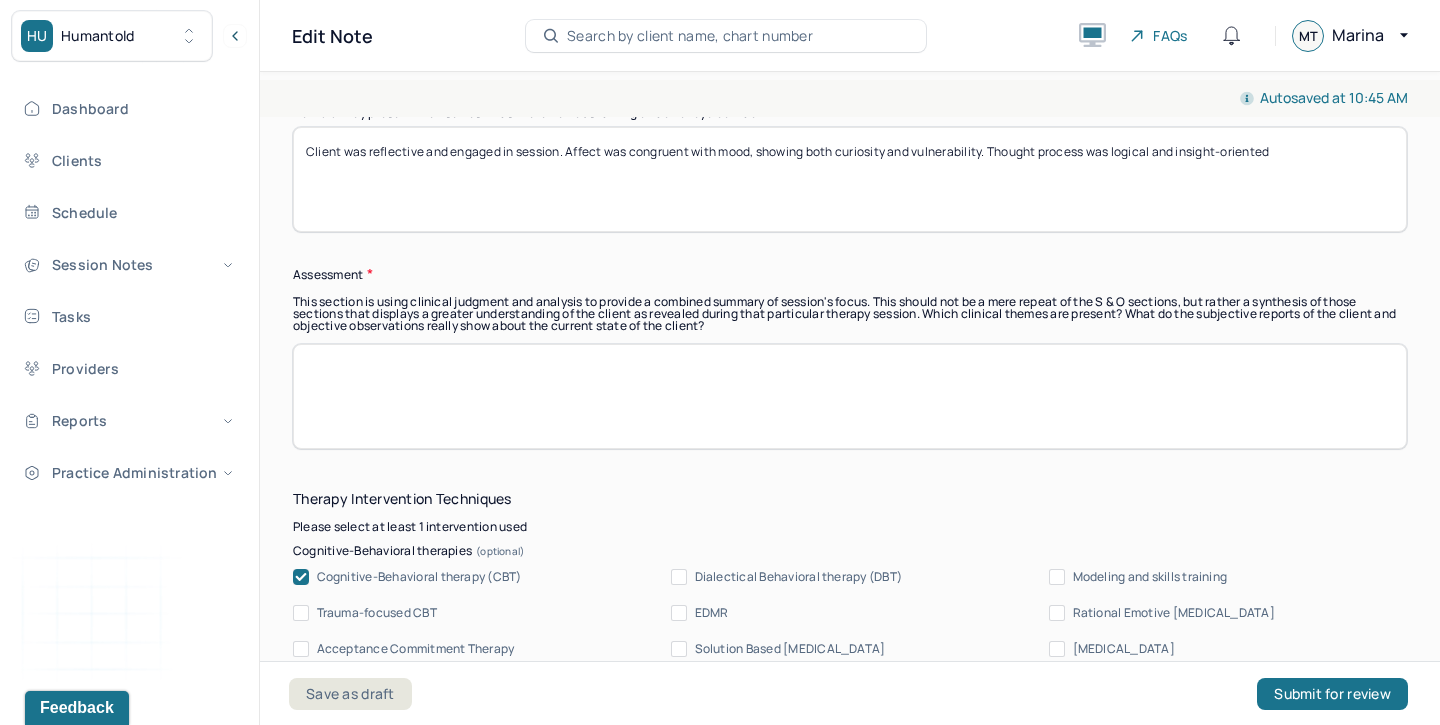 paste on "Client is demonstrating increased insight into relational patterns tied to his internal “manager” or “negotiator” part, which often dominates interactions in family and work settings. He is beginning to differentiate between his roles and his authentic emotional self. This insight, supported by parts work, is fostering a shift toward greater self-awareness and emotional regulation. Anxiety remains present but is being actively explored." 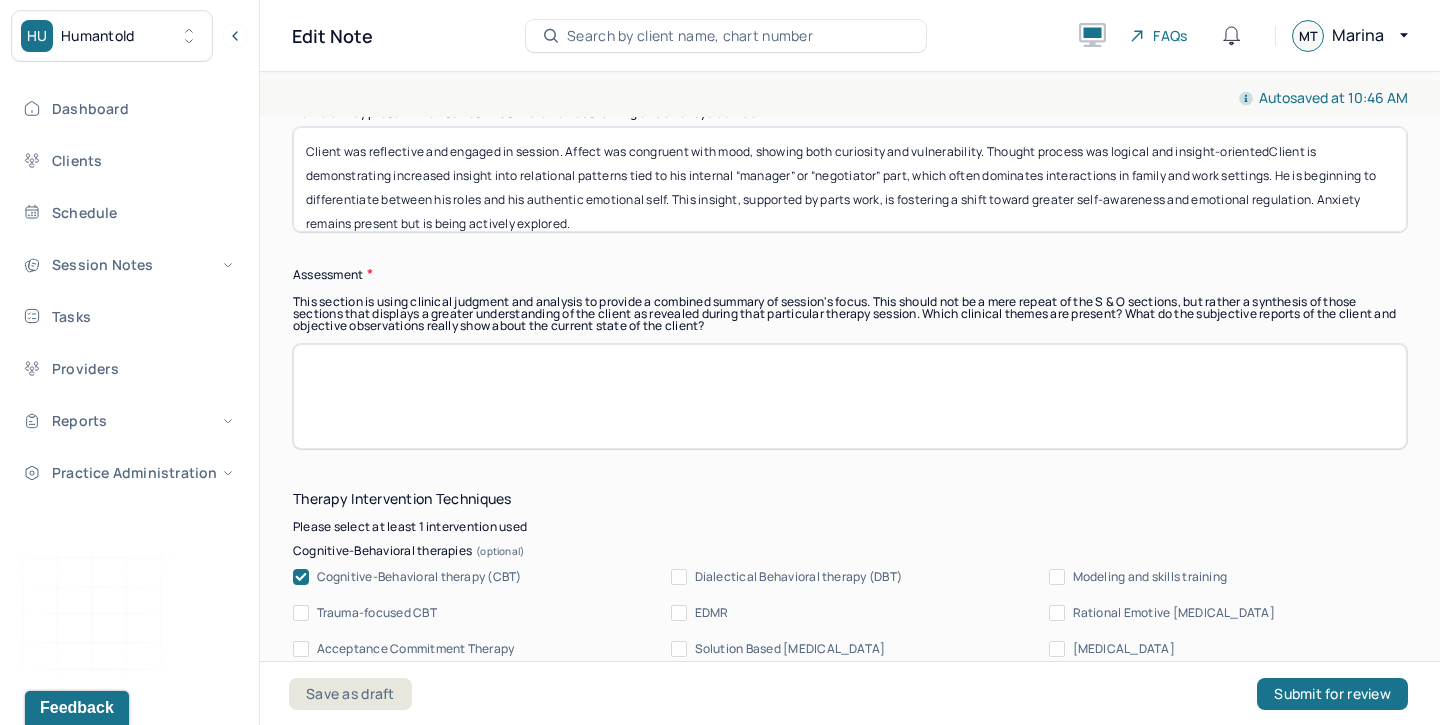 type on "Client was reflective and engaged in session. Affect was congruent with mood, showing both curiosity and vulnerability. Thought process was logical and insight-oriented" 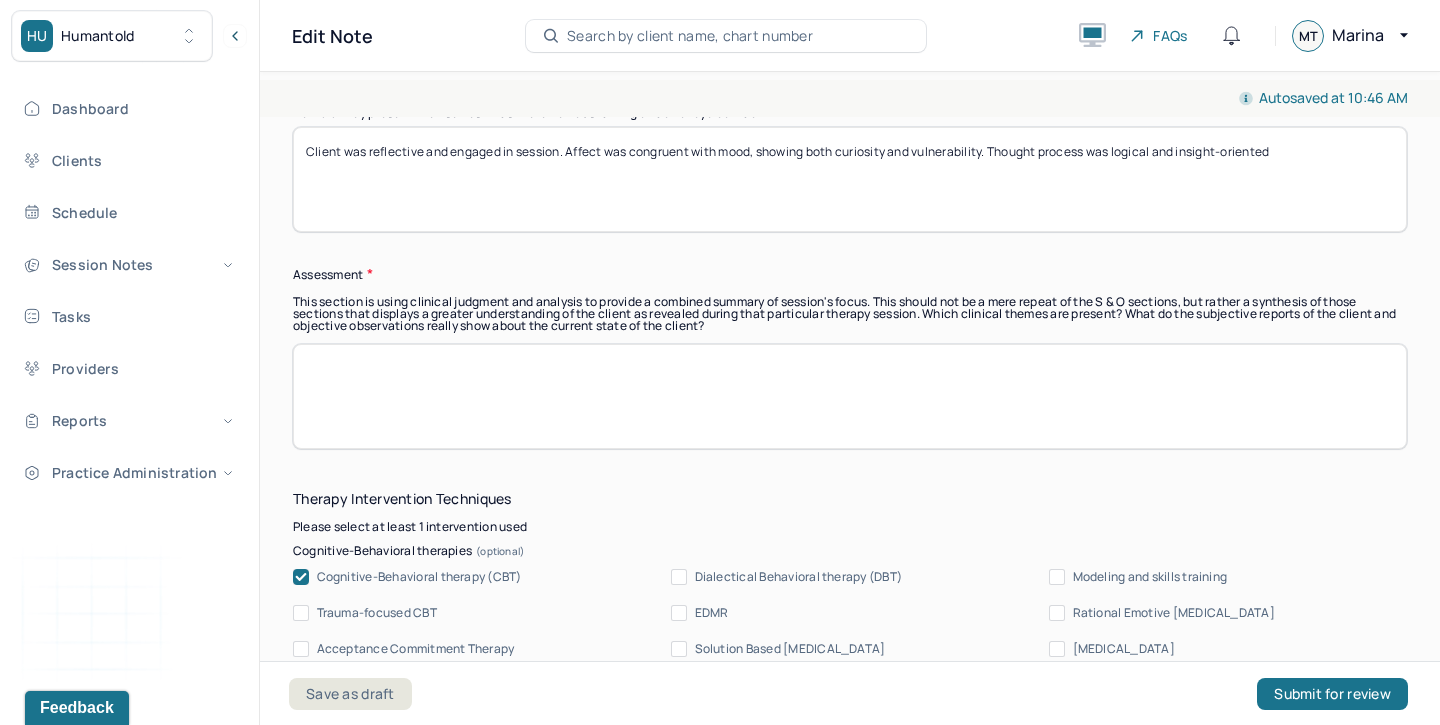 click at bounding box center [850, 396] 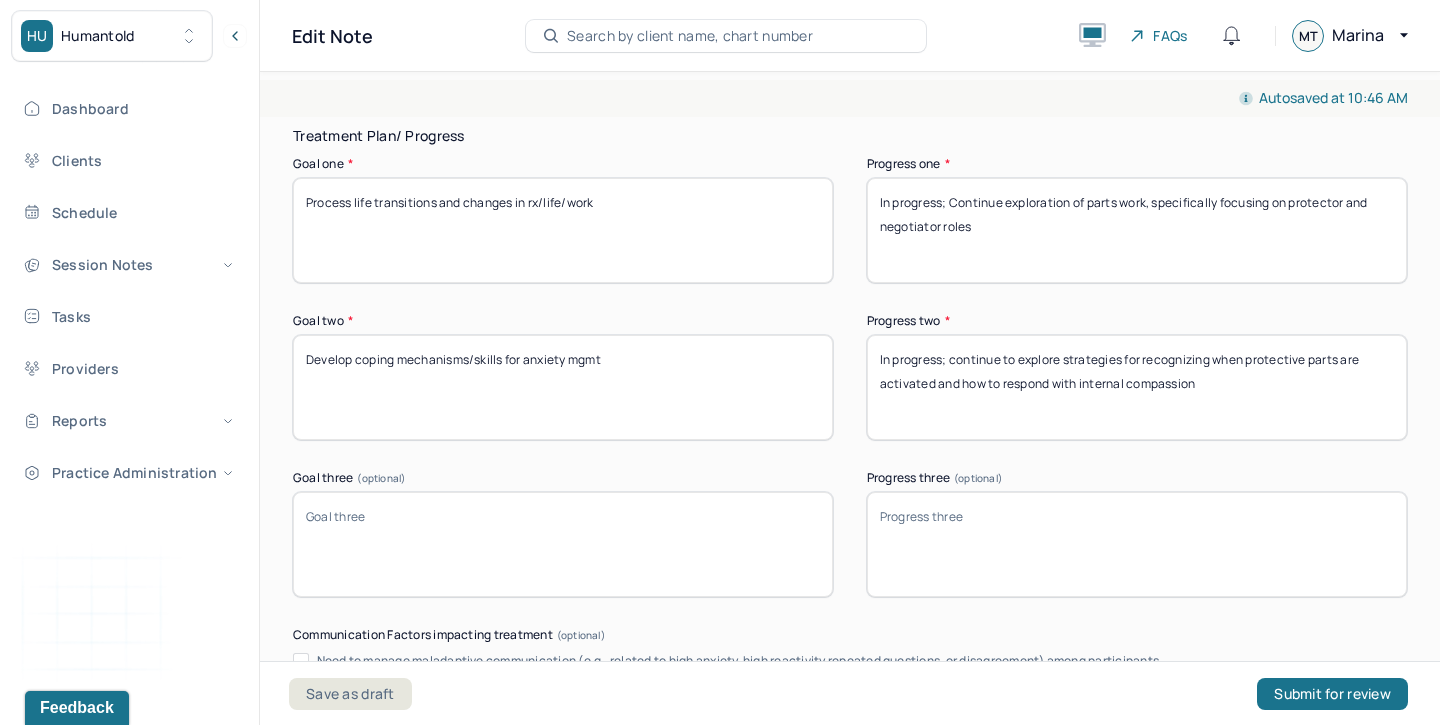 scroll, scrollTop: 3436, scrollLeft: 0, axis: vertical 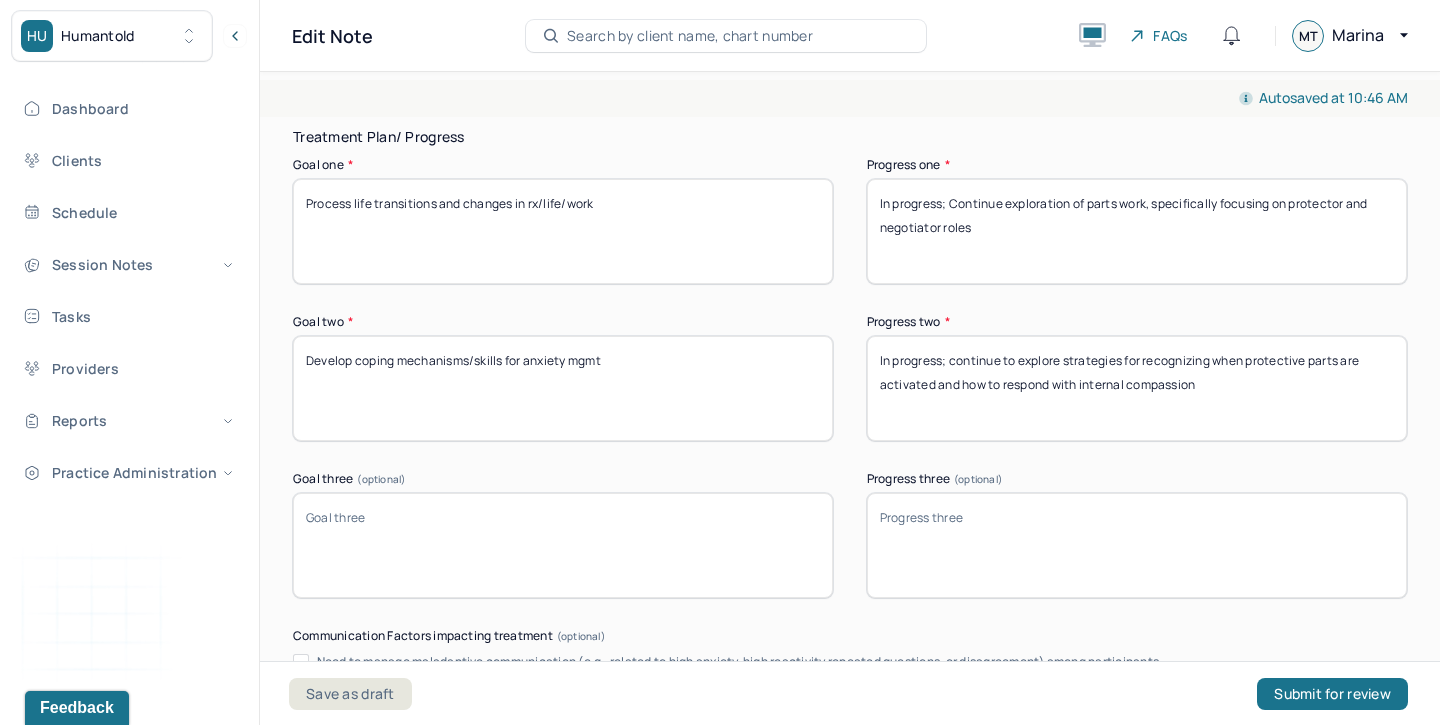 type on "Client is demonstrating increased insight into relational patterns tied to his internal “manager” or “negotiator” part, which often dominates interactions in family and work settings. He is beginning to differentiate between his roles and his authentic emotional self. This insight, supported by parts work, is fostering a shift toward greater self-awareness and emotional regulation. Anxiety remains present but is being actively explored." 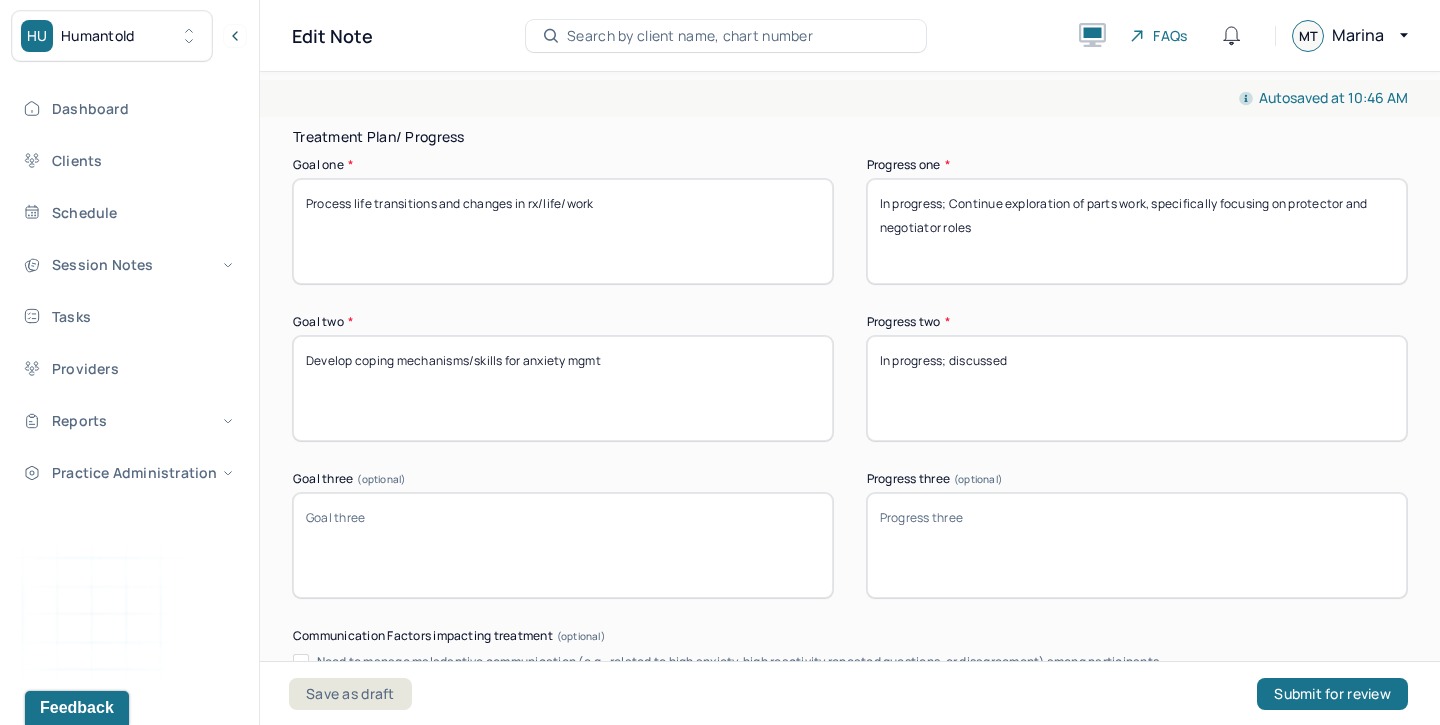 paste on "Develop a personalized grounding routine client can use in moments of relational stress or internal activation" 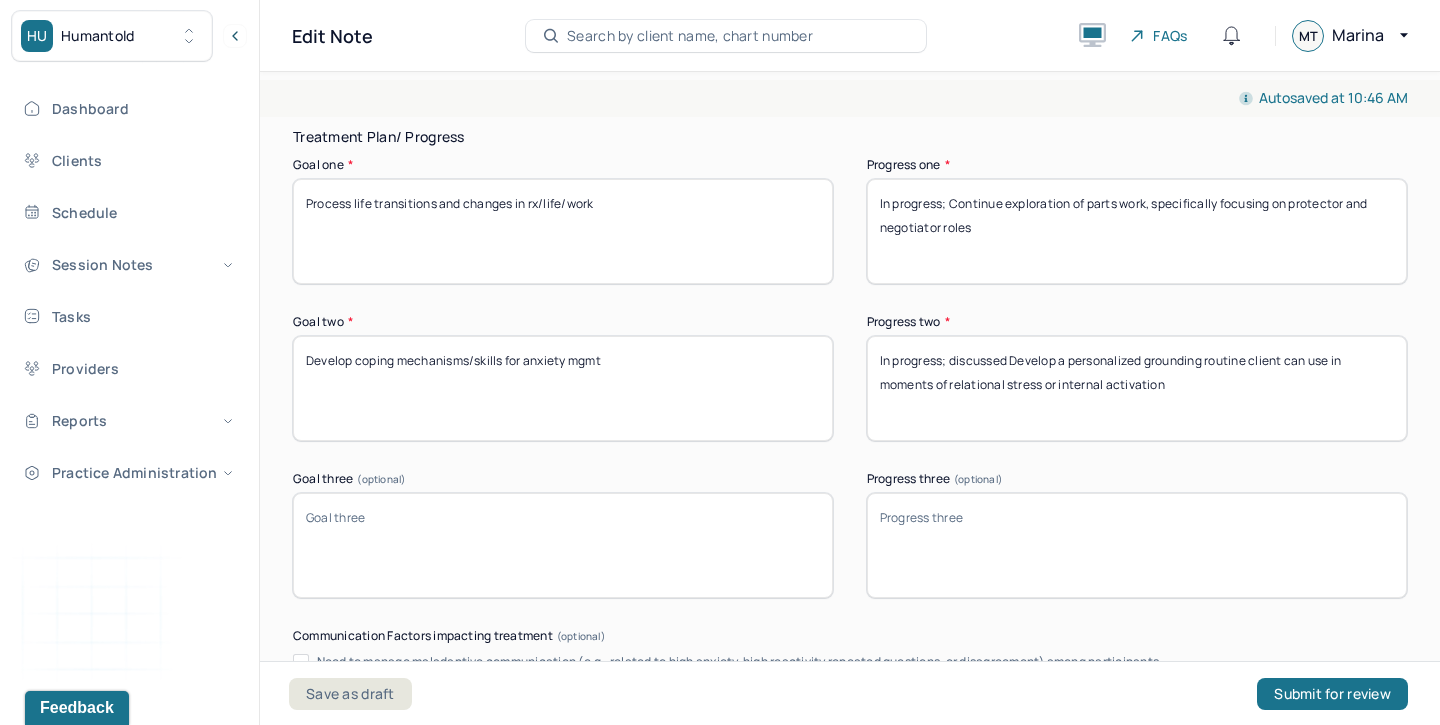 drag, startPoint x: 1058, startPoint y: 357, endPoint x: 1013, endPoint y: 358, distance: 45.01111 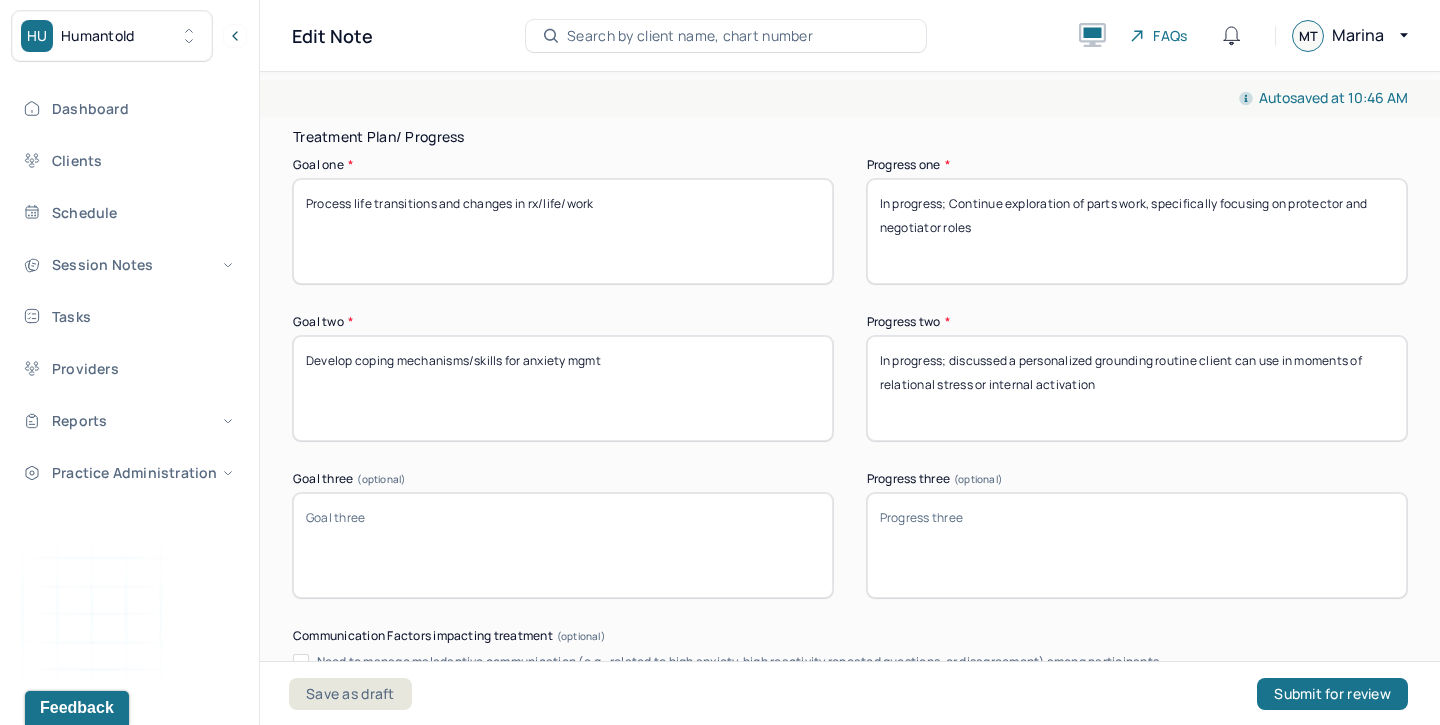 type on "In progress; discussed a personalized grounding routine client can use in moments of relational stress or internal activation" 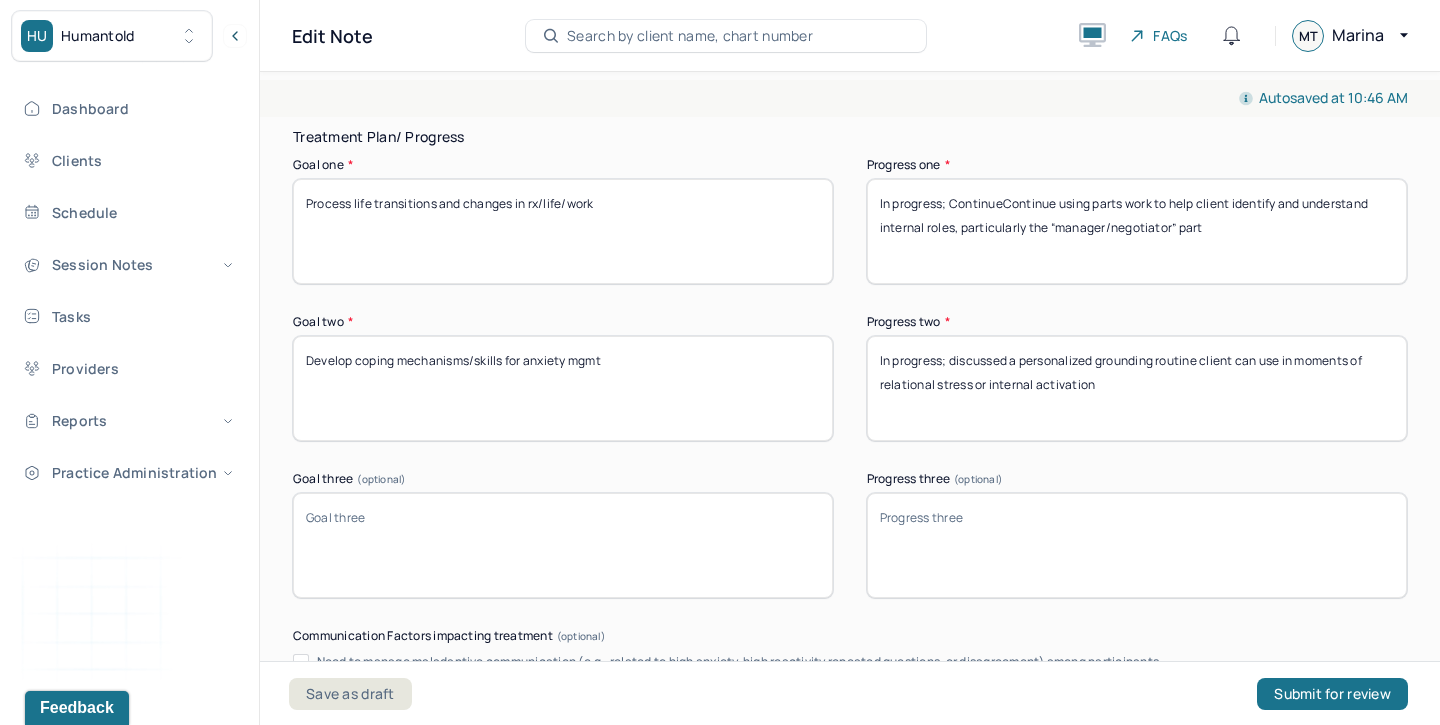 click on "In progress; Continue exploration of parts work, specifically focusing on protector and negotiator roles" at bounding box center (1137, 231) 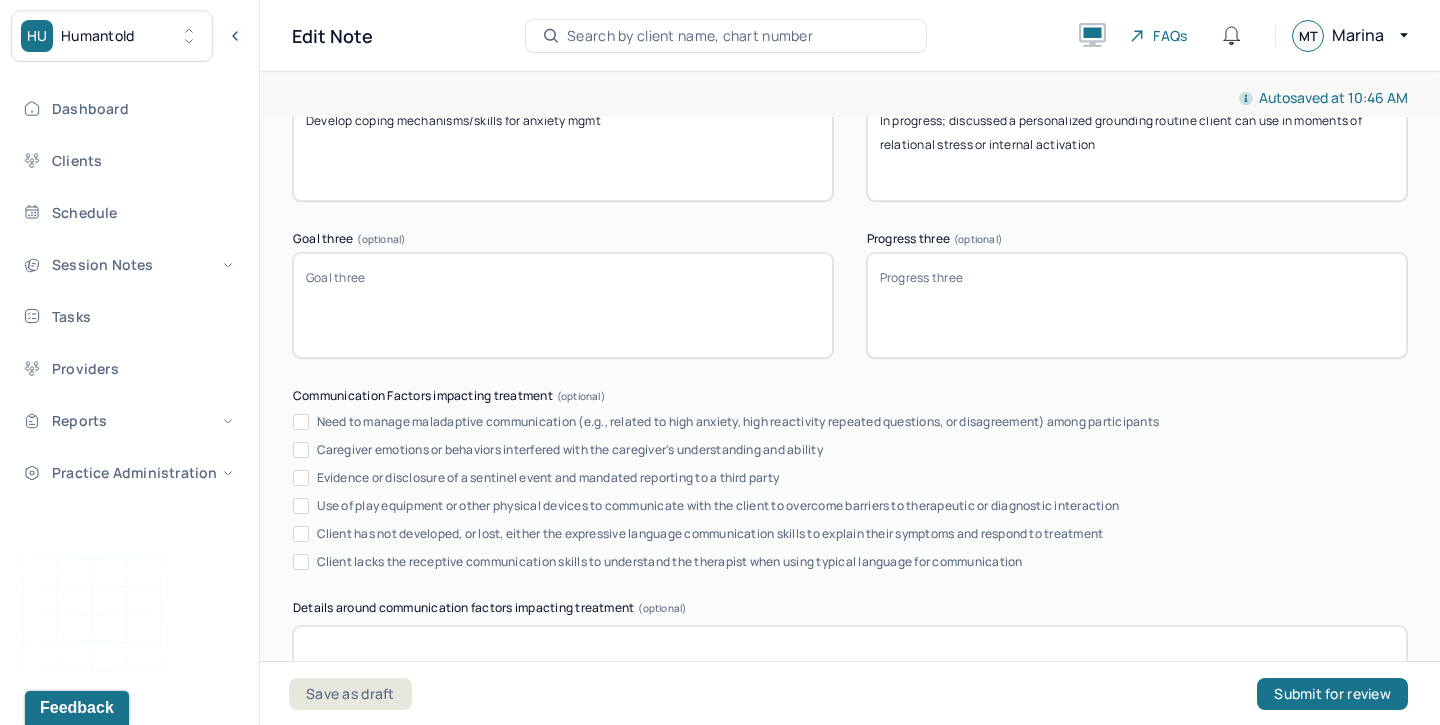 scroll, scrollTop: 4026, scrollLeft: 0, axis: vertical 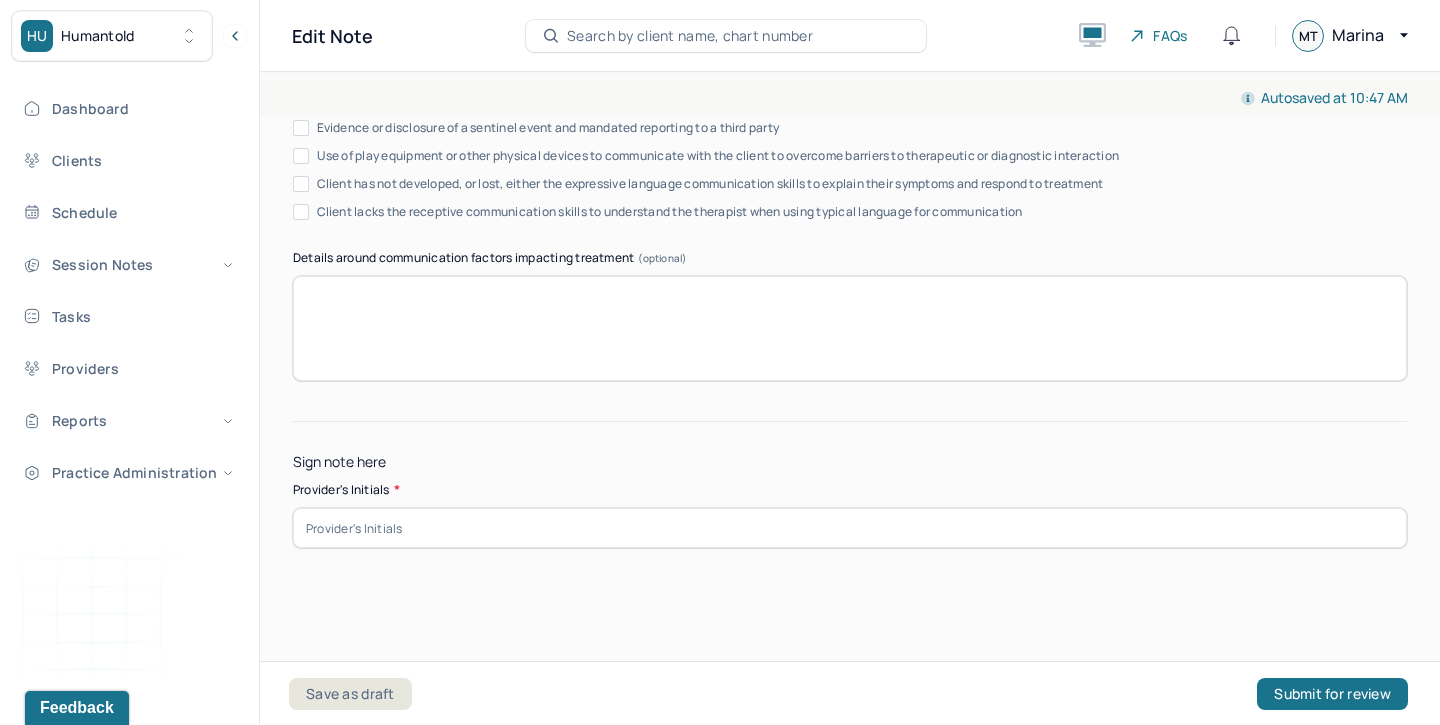 type on "In progress; Continued using parts work to help client identify and understand internal roles, particularly the “manager/negotiator” part" 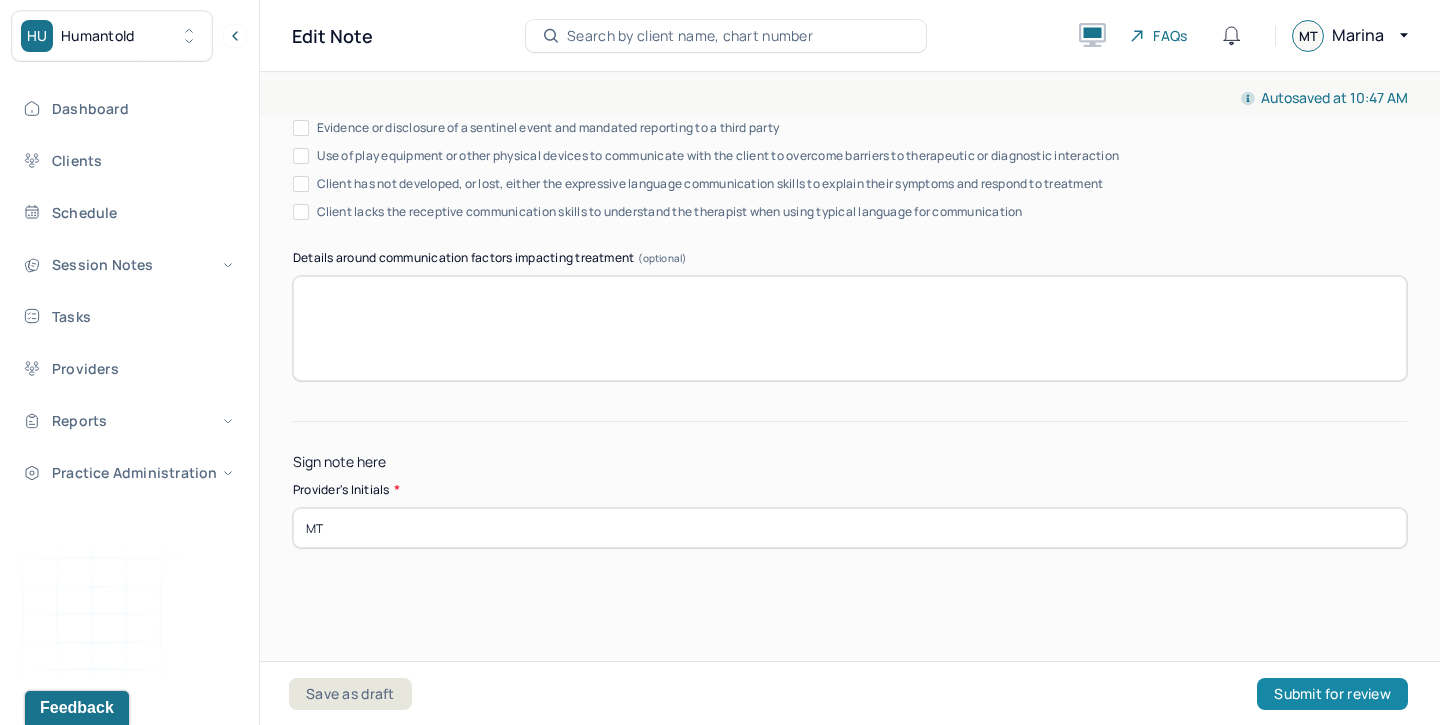 type on "MT" 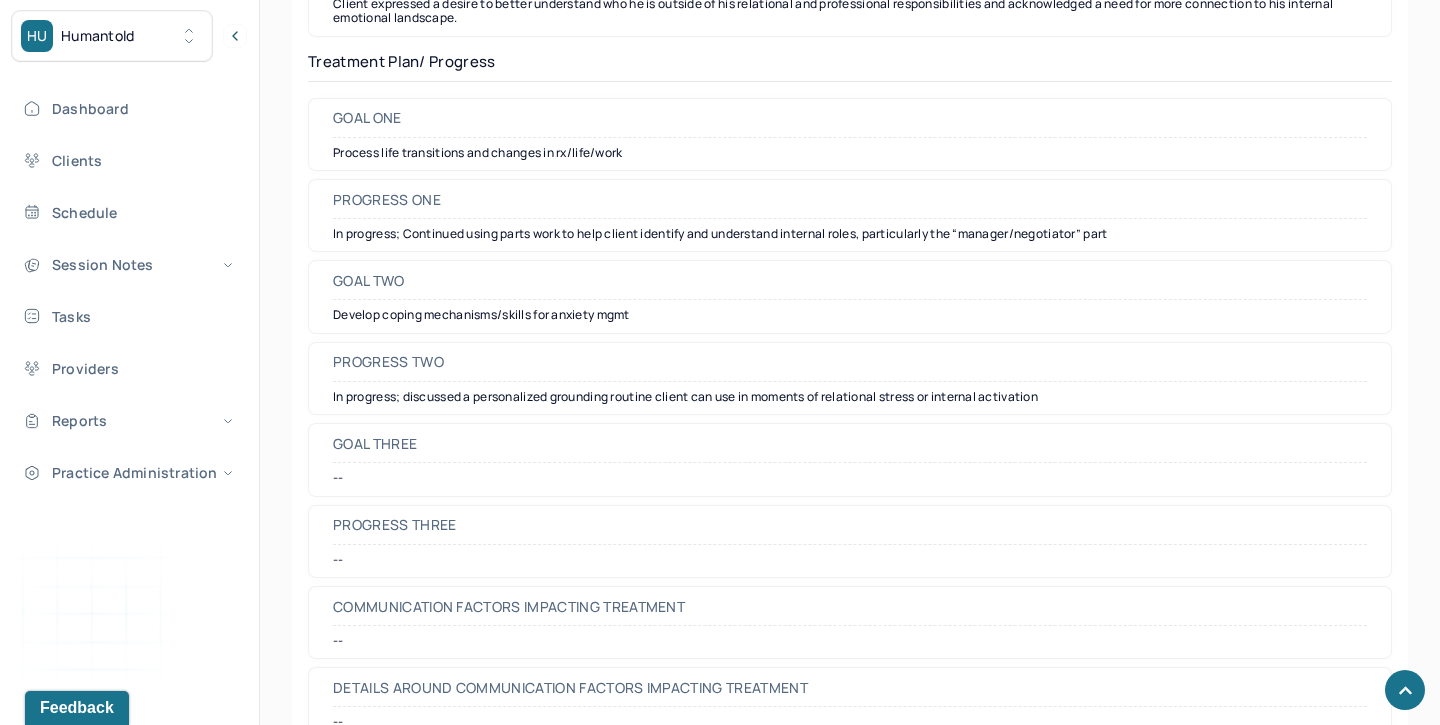 scroll, scrollTop: 3011, scrollLeft: 0, axis: vertical 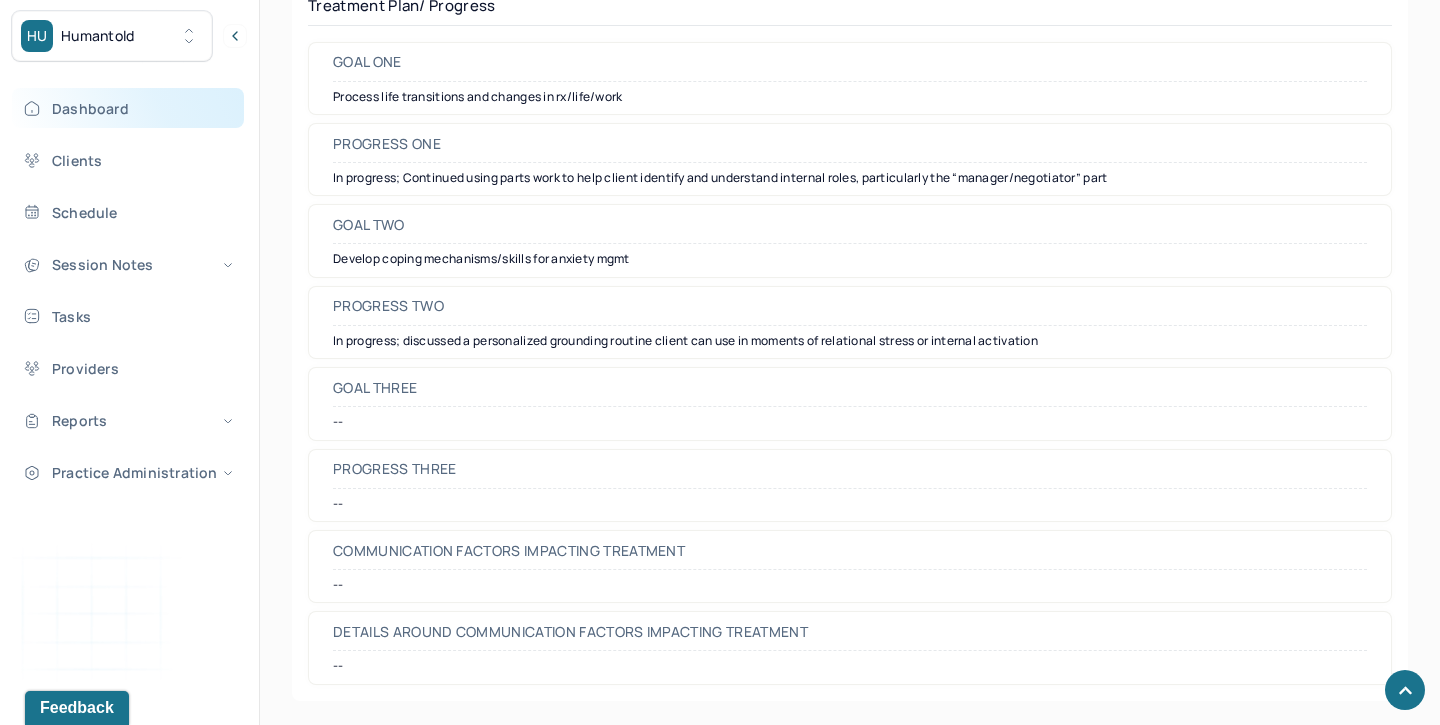 click on "Dashboard" at bounding box center [128, 108] 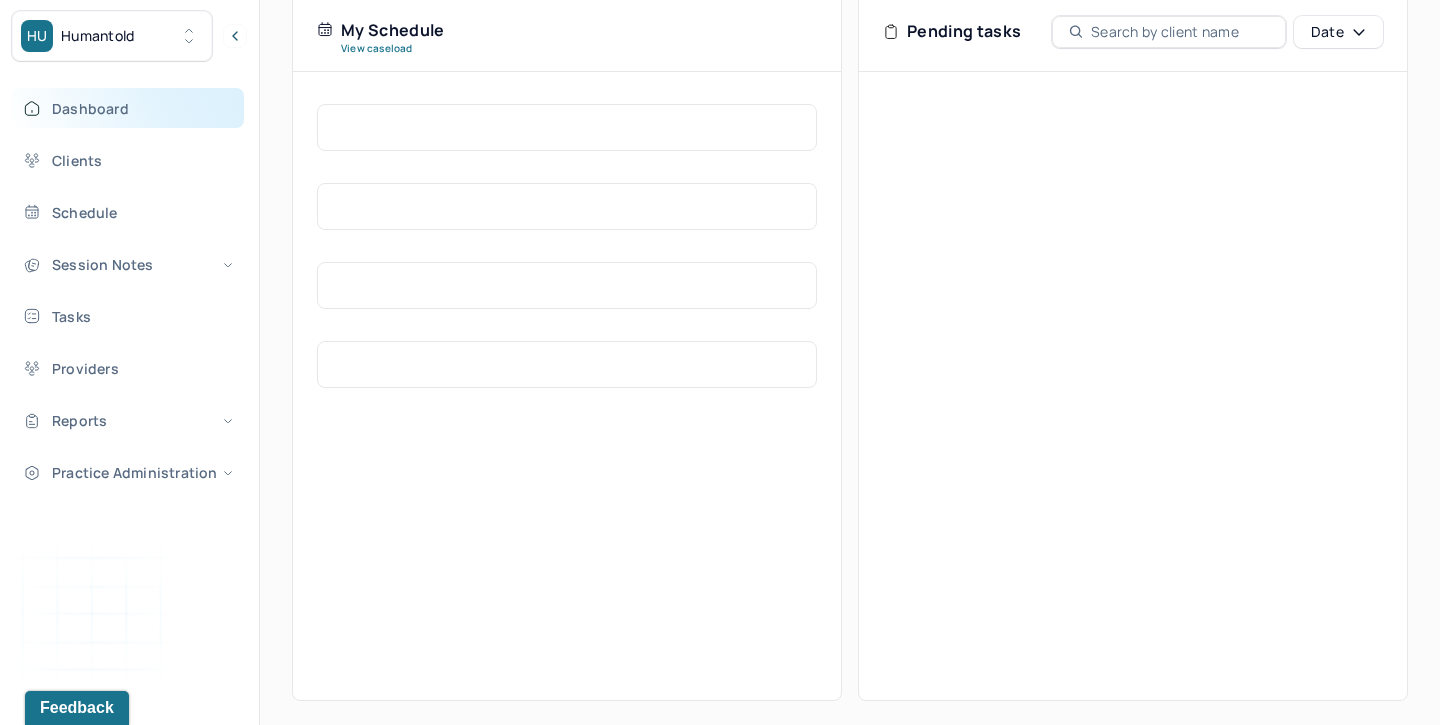 scroll, scrollTop: 440, scrollLeft: 0, axis: vertical 